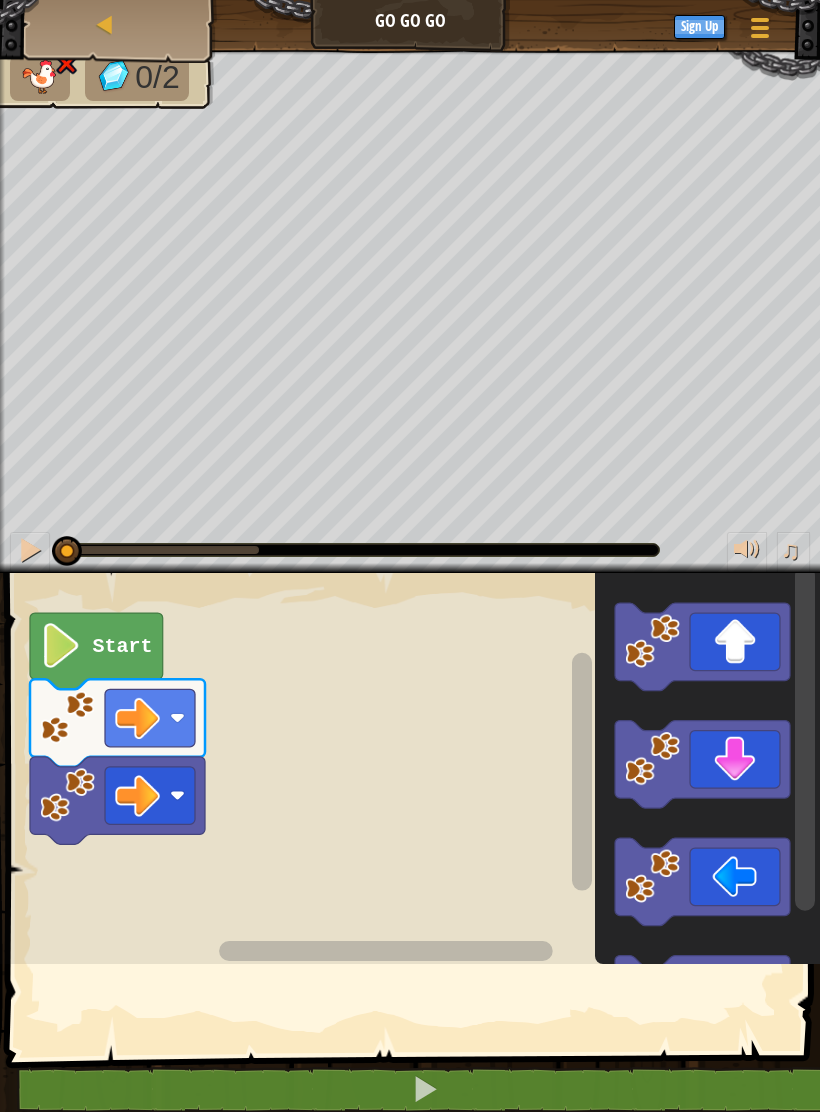 scroll, scrollTop: 0, scrollLeft: 0, axis: both 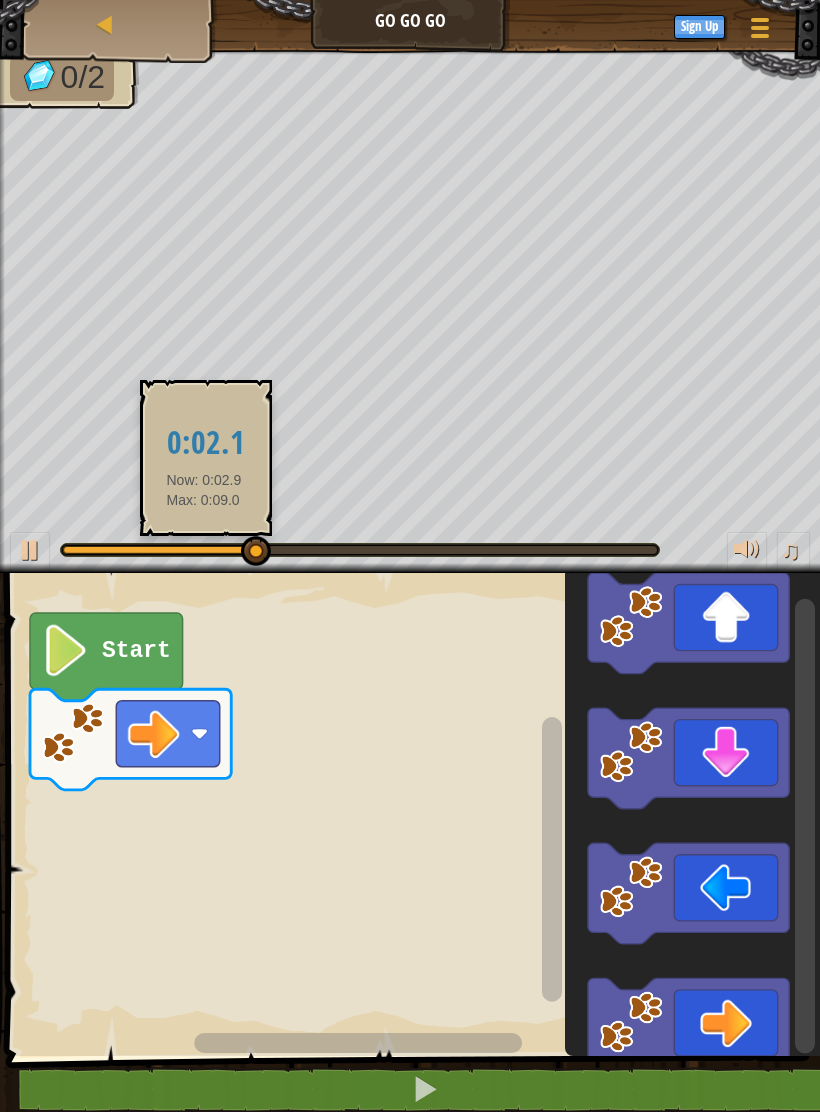 click at bounding box center (158, 550) 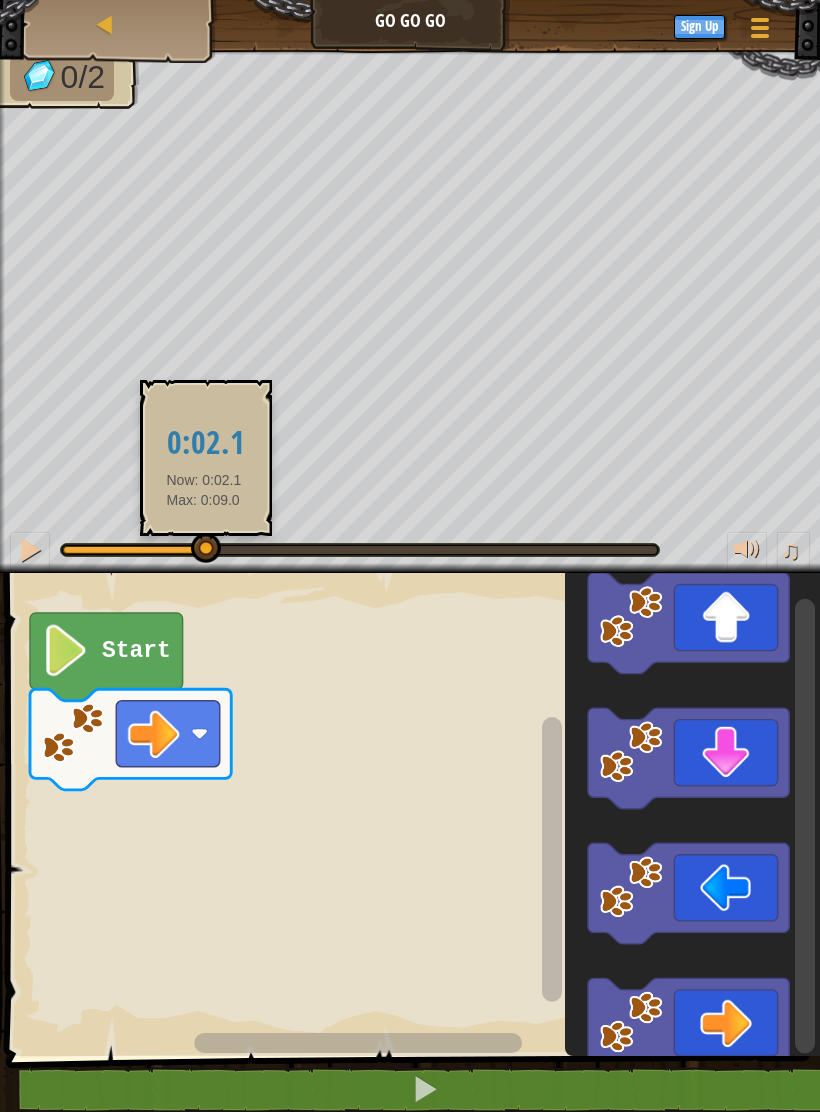 click at bounding box center (30, 550) 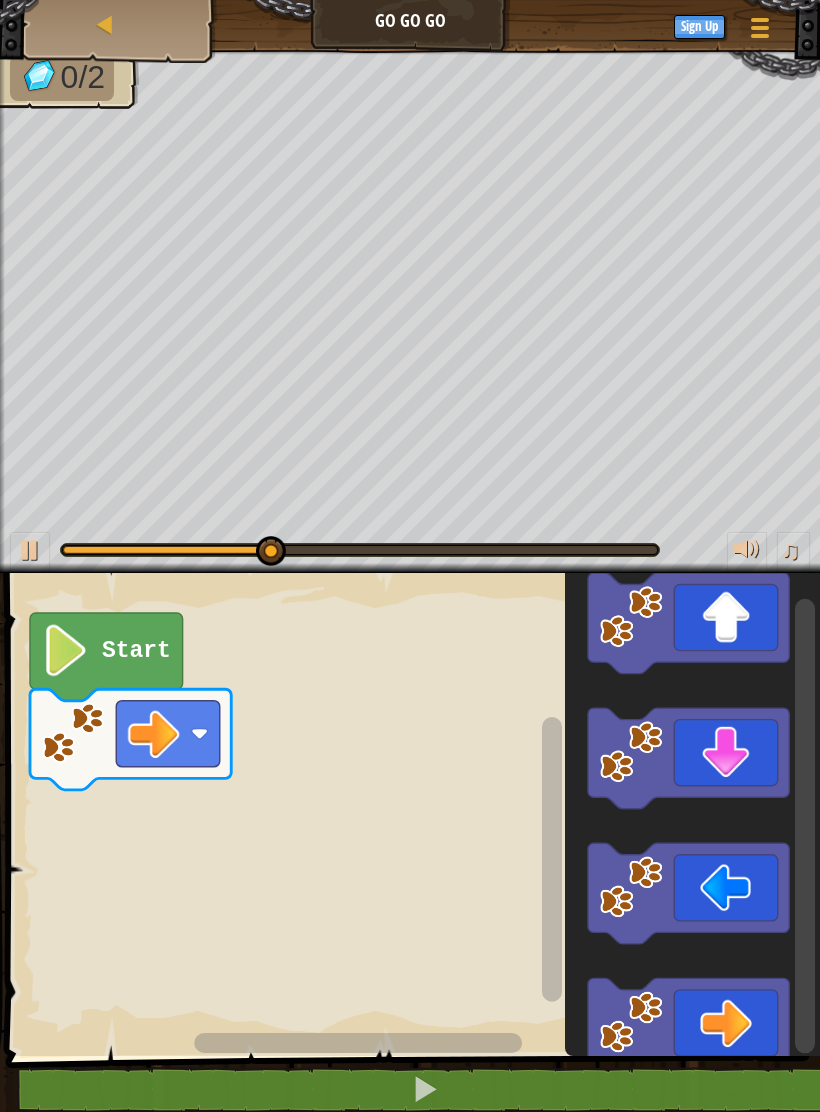 click at bounding box center [30, 552] 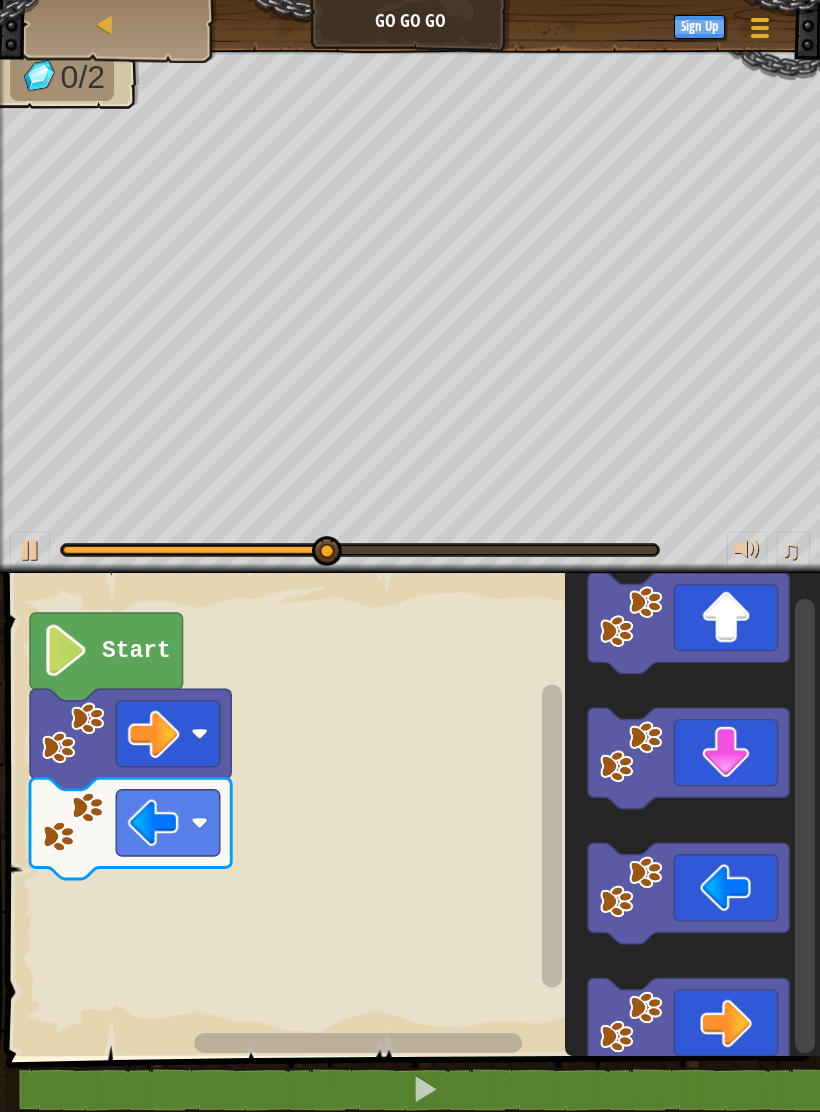 click 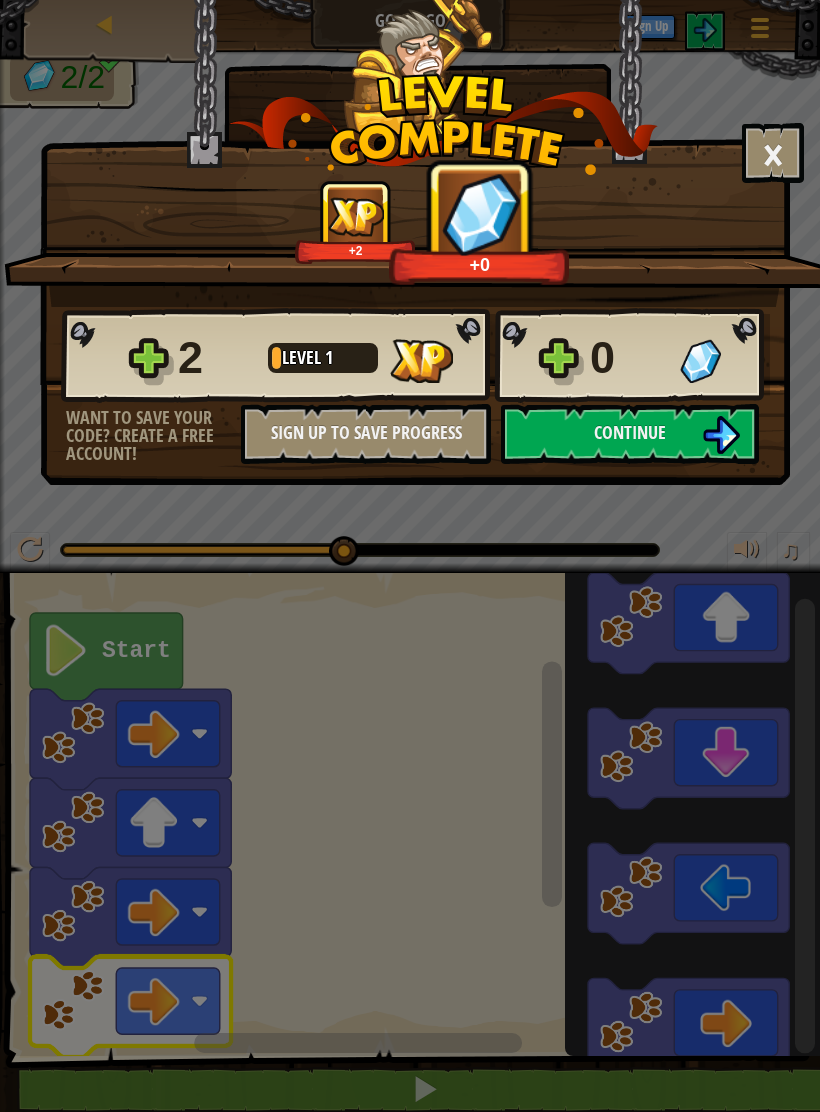 click on "Continue" at bounding box center (630, 434) 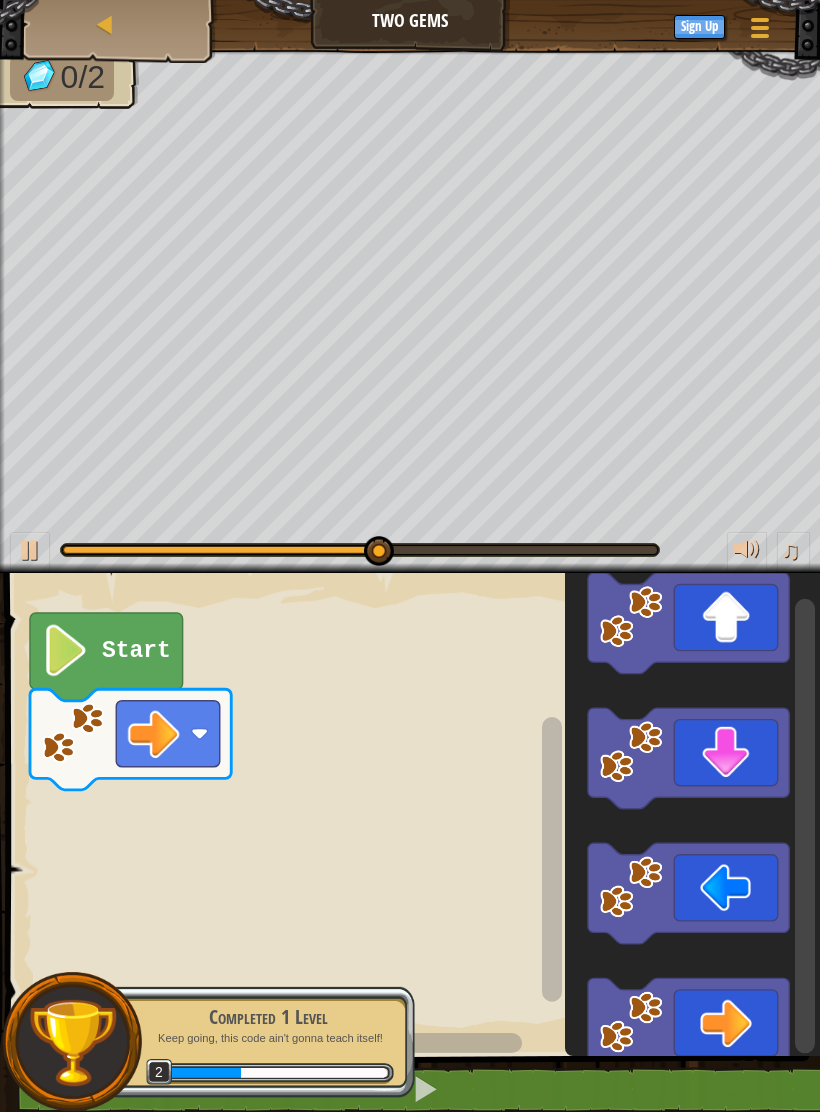 click at bounding box center (30, 550) 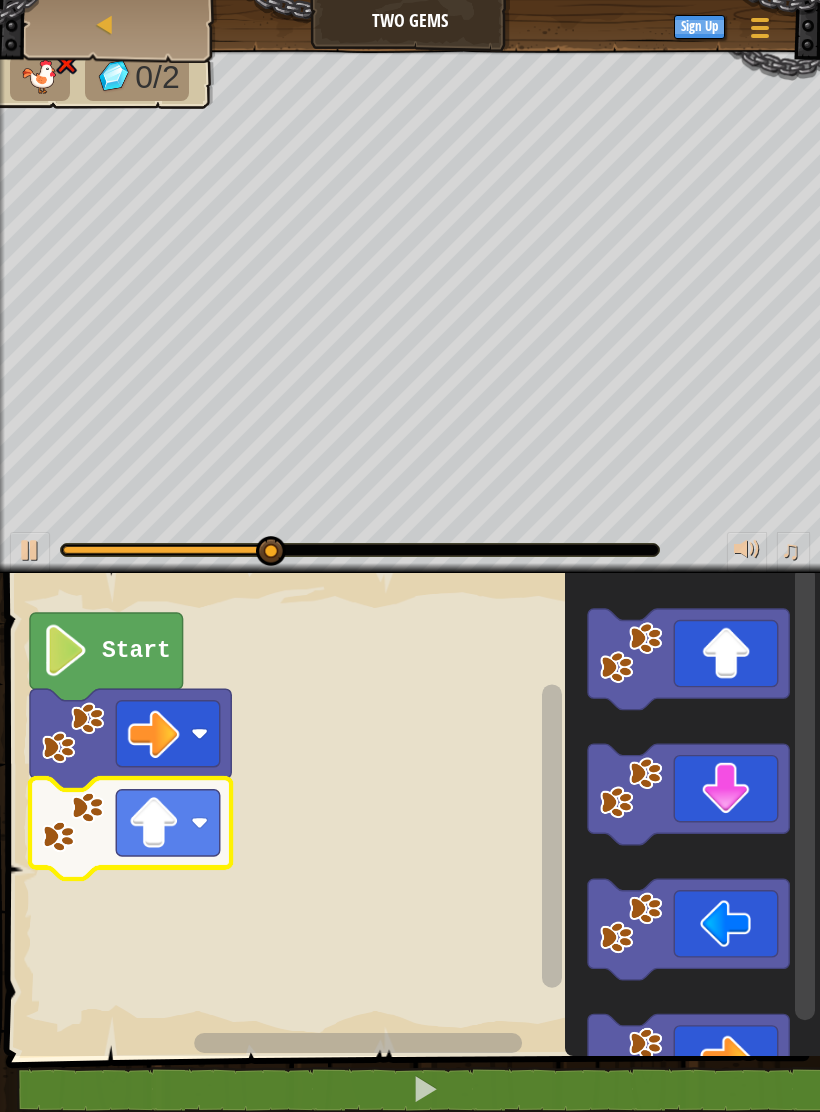 click at bounding box center (30, 550) 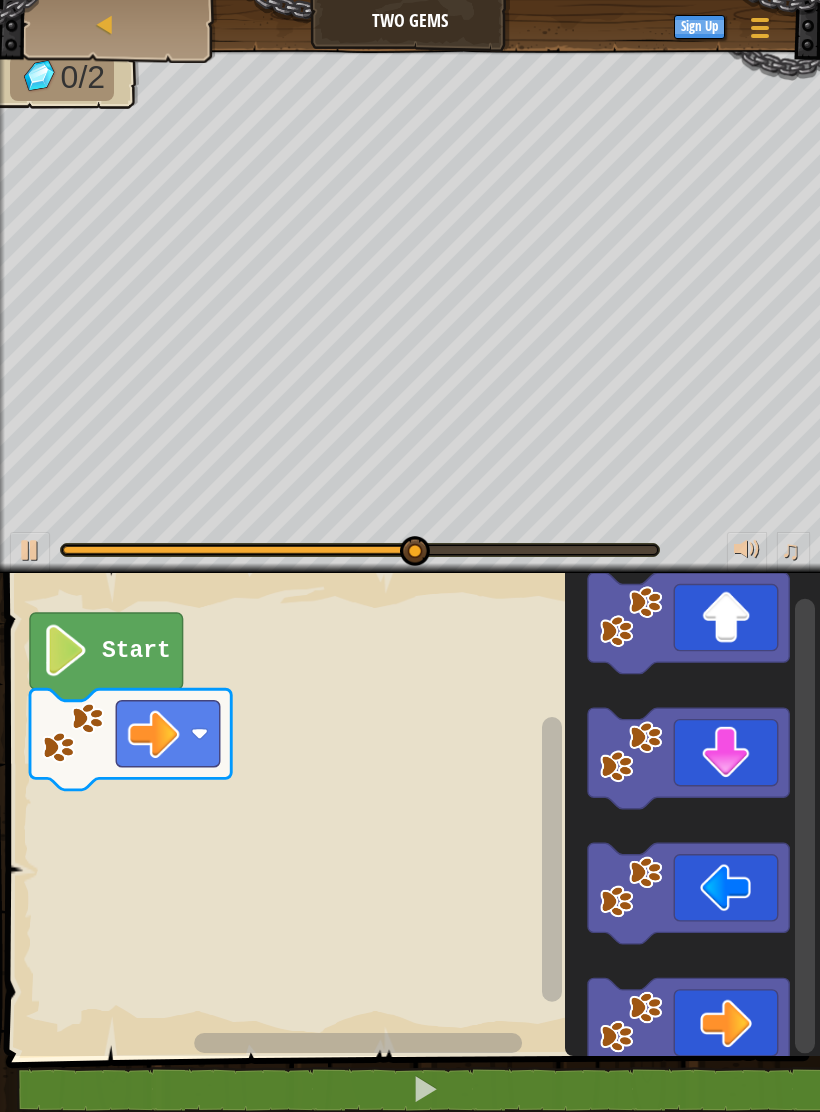 click at bounding box center (30, 550) 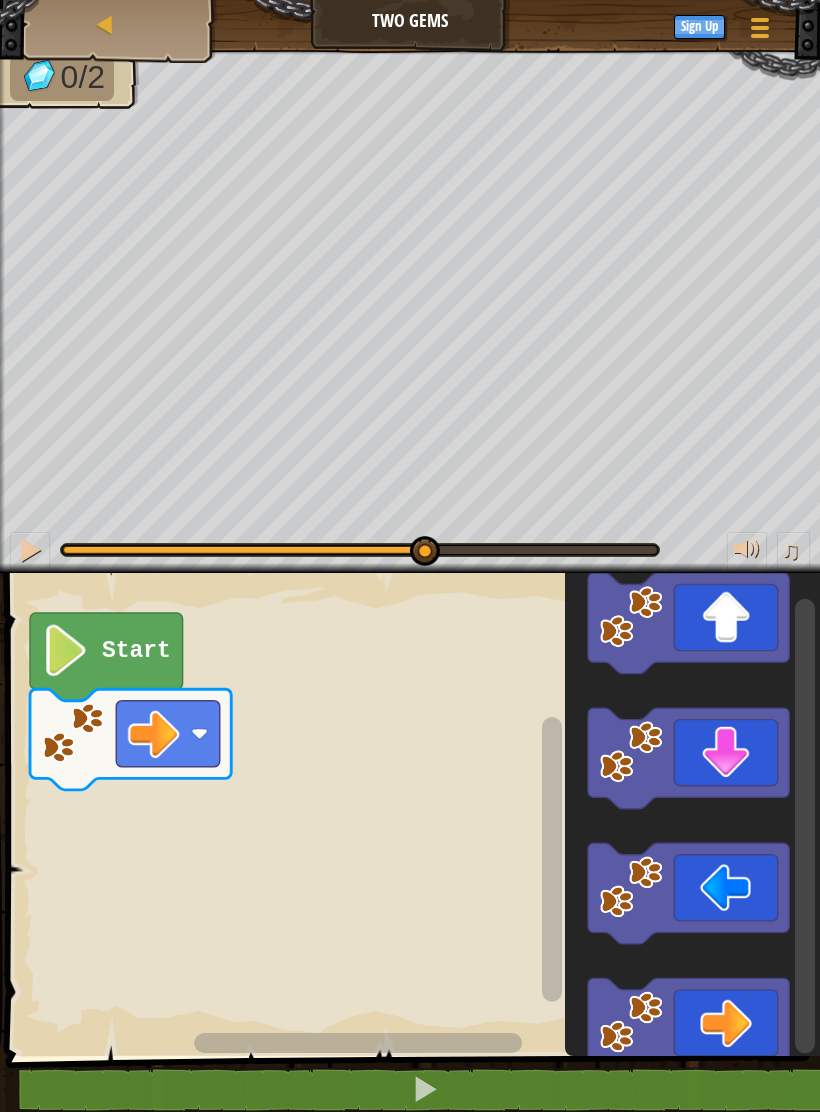 click 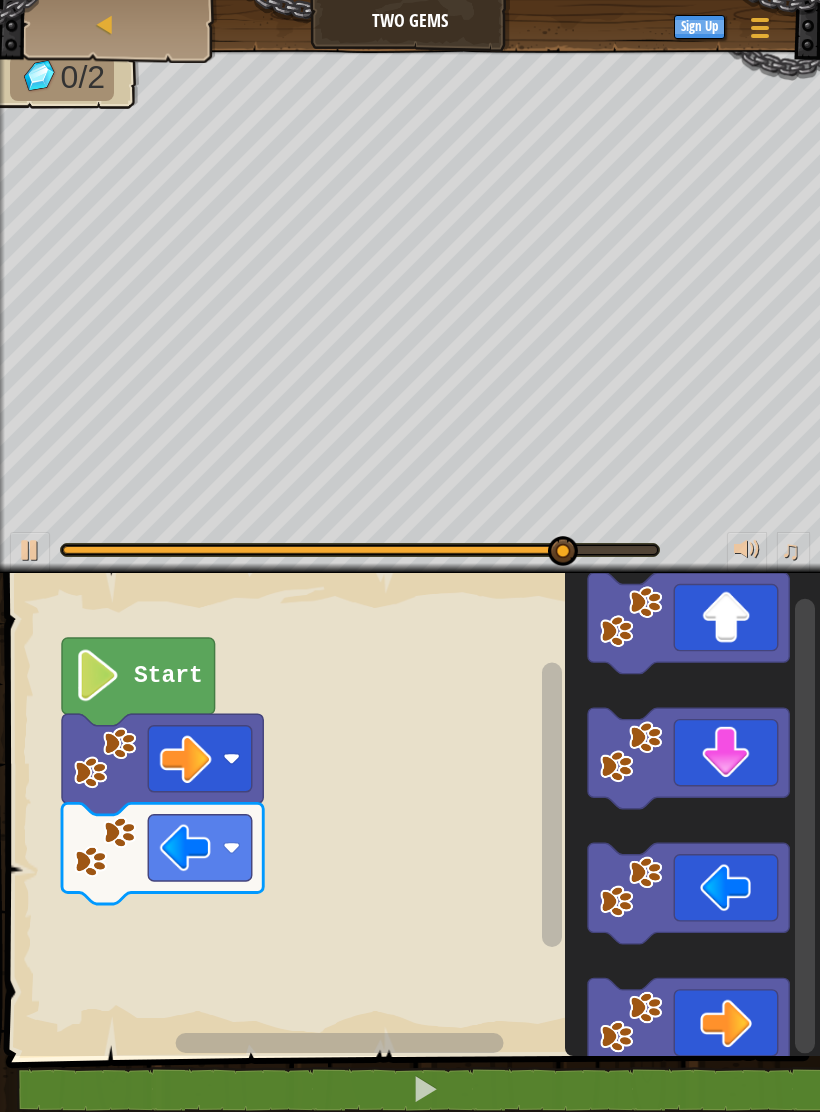 click at bounding box center [760, 28] 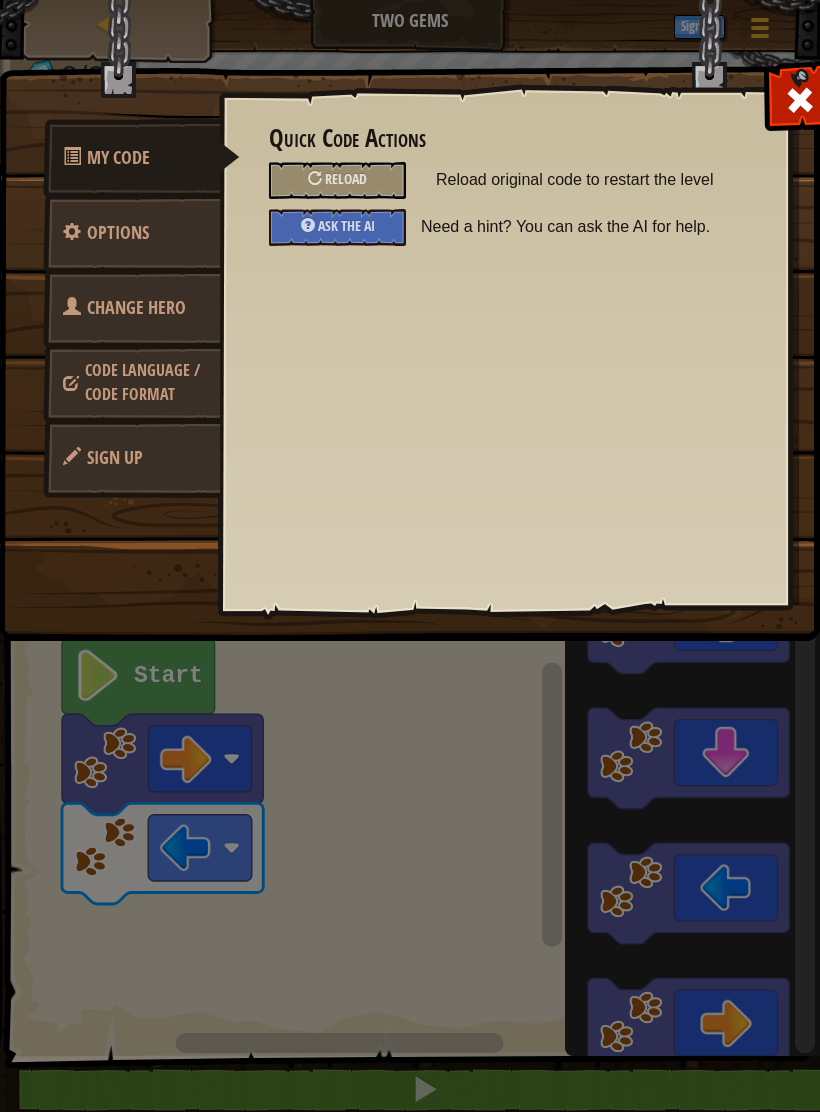 click at bounding box center (800, 100) 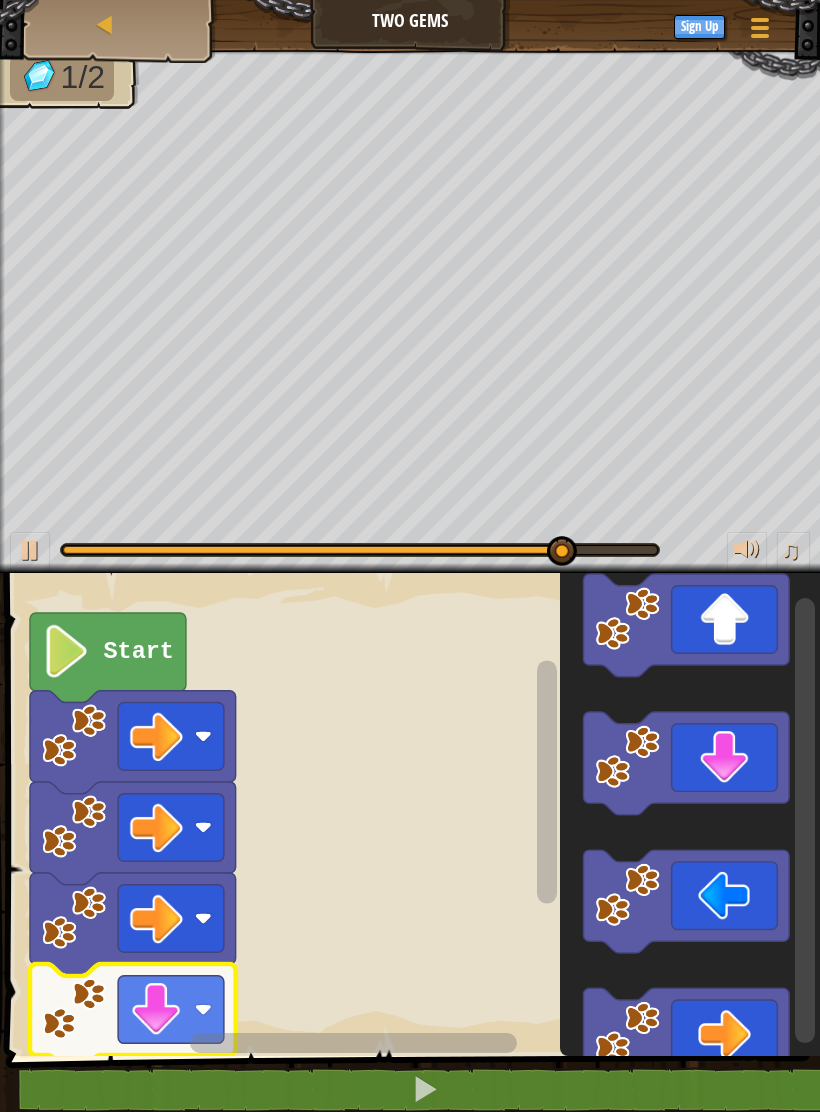 click at bounding box center (30, 550) 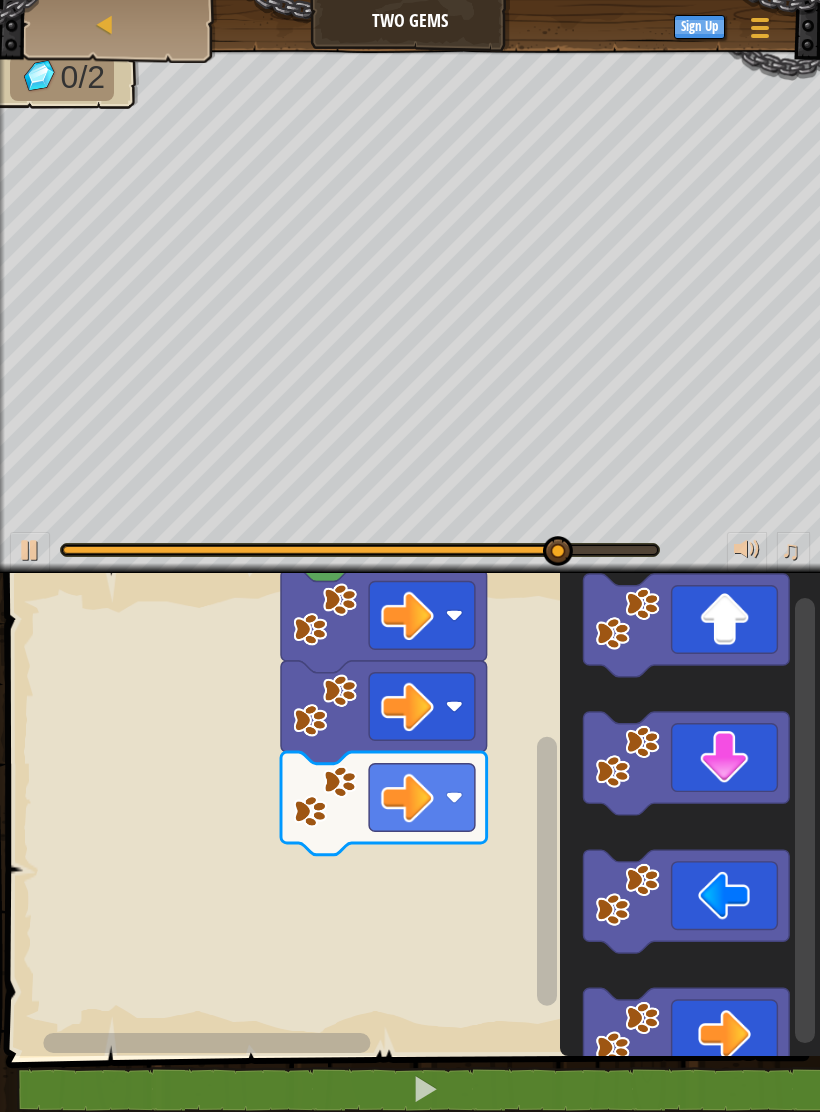 click at bounding box center [30, 550] 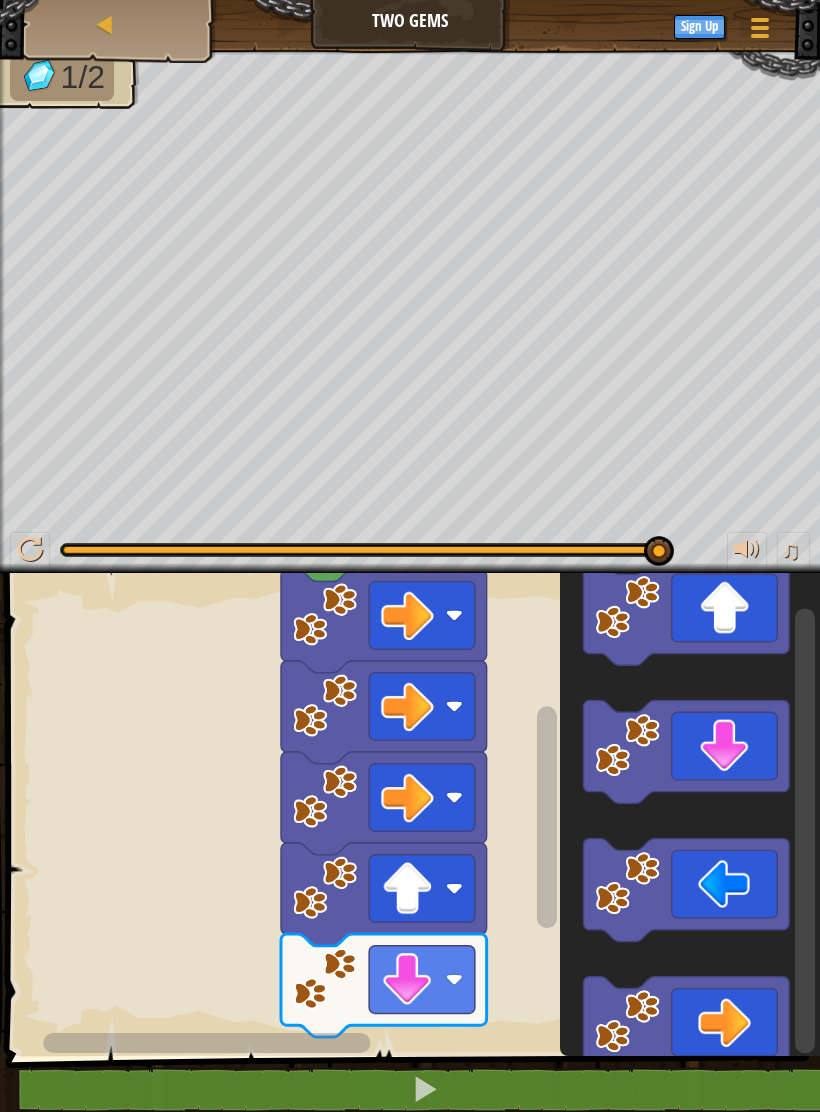 click 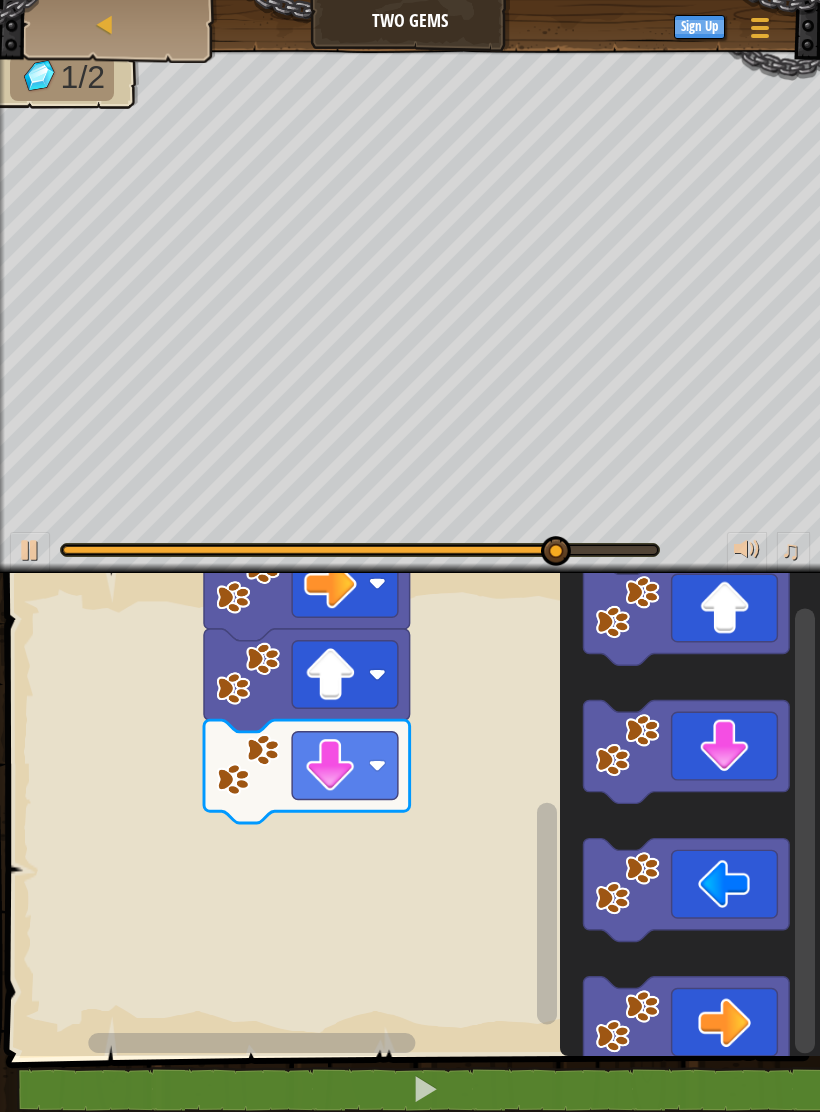 click at bounding box center (30, 550) 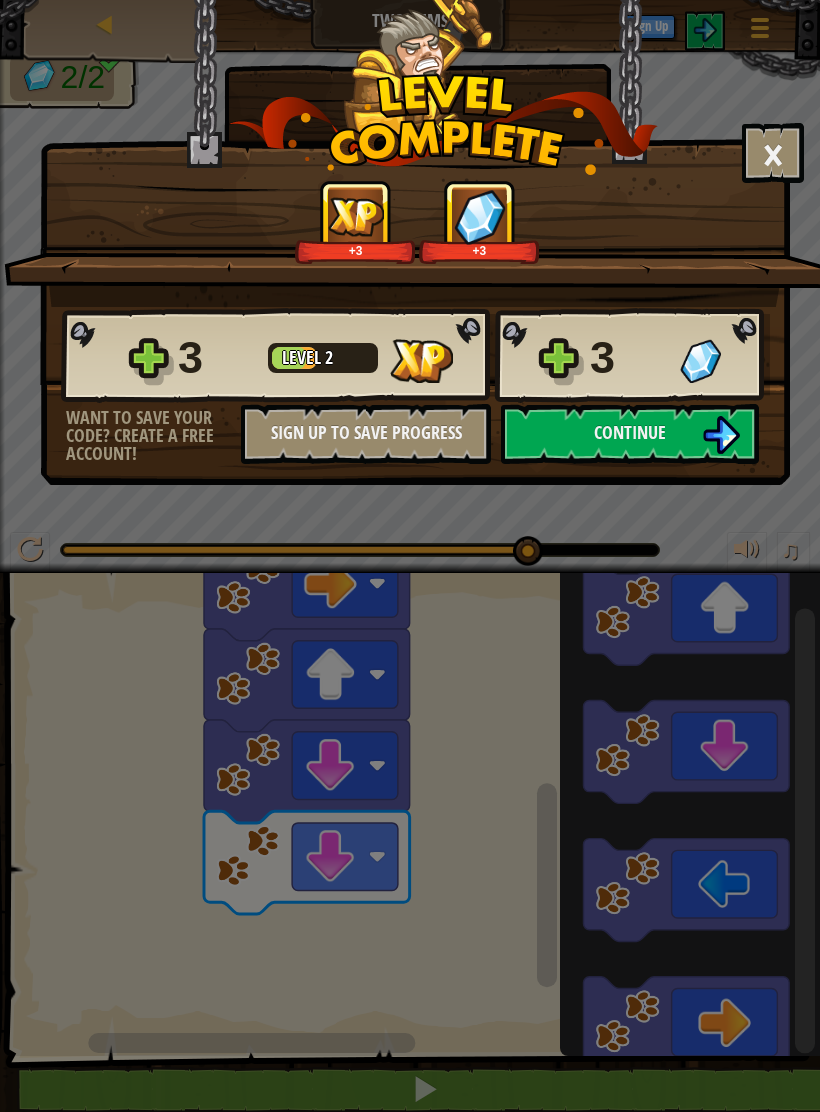 click on "Sign Up to Save Progress" at bounding box center (366, 434) 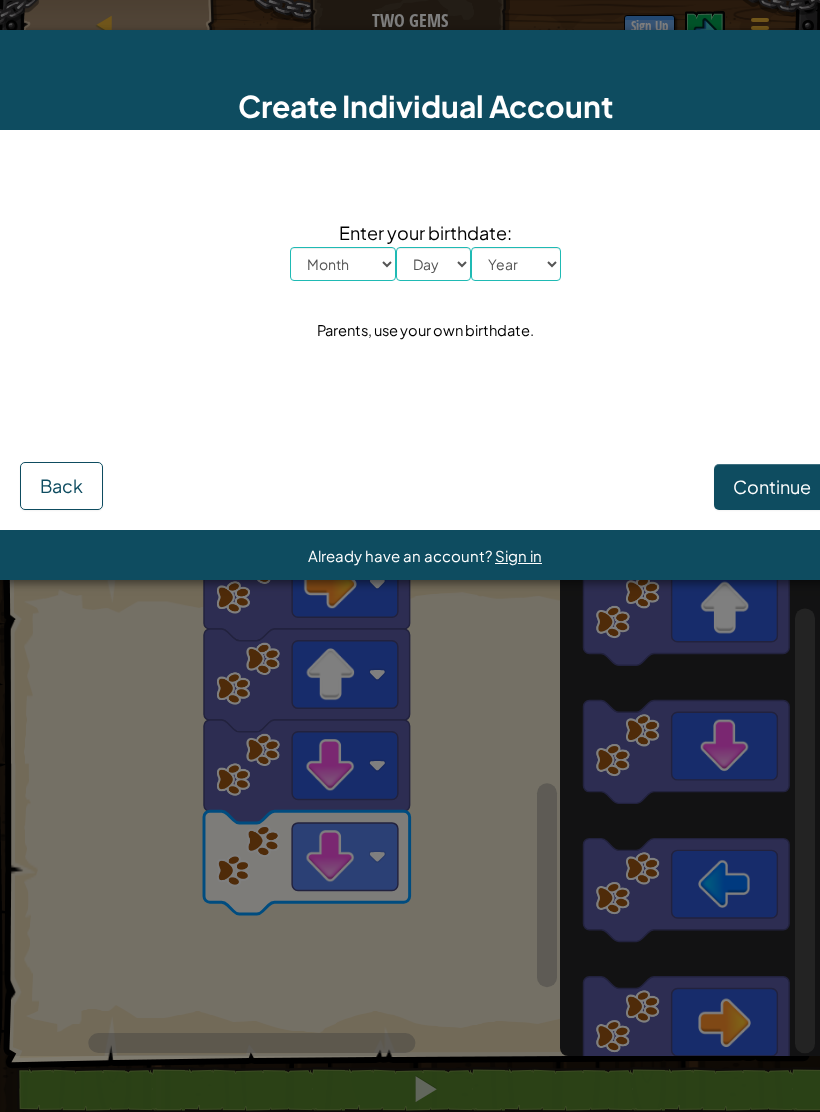 click on "Month January February March April May June July August September October November December" at bounding box center (343, 264) 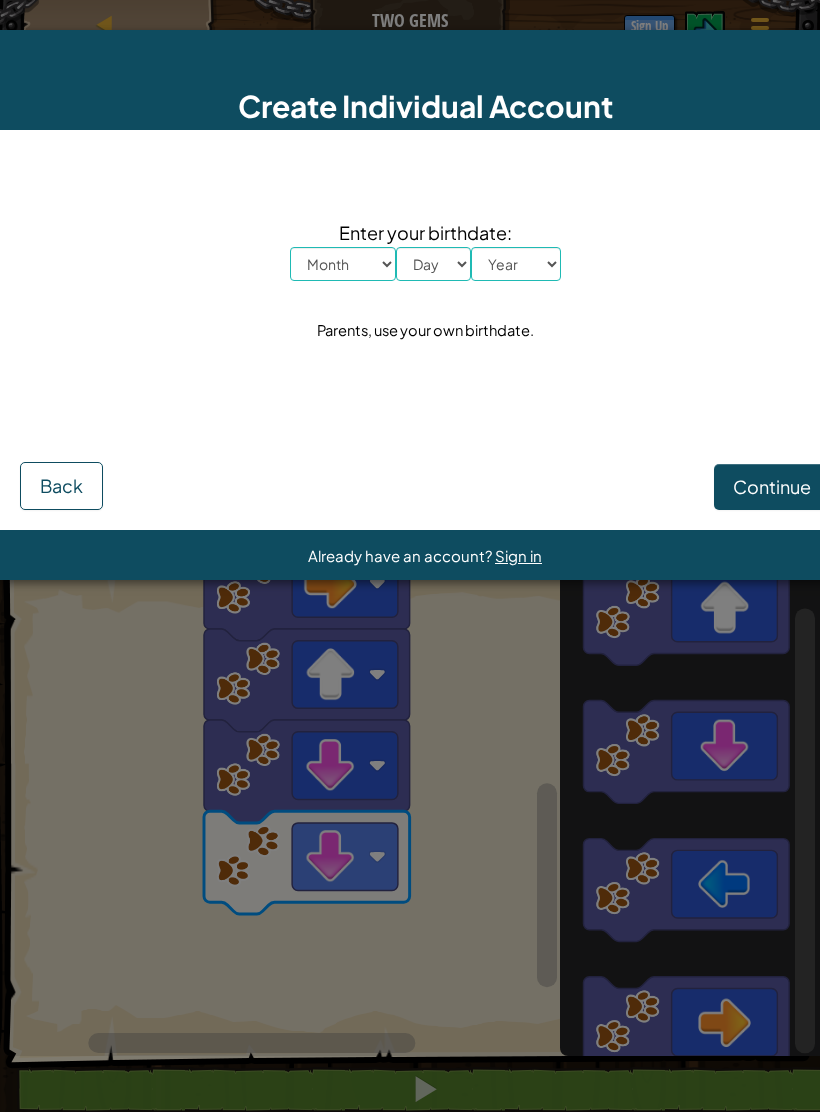 select on "1" 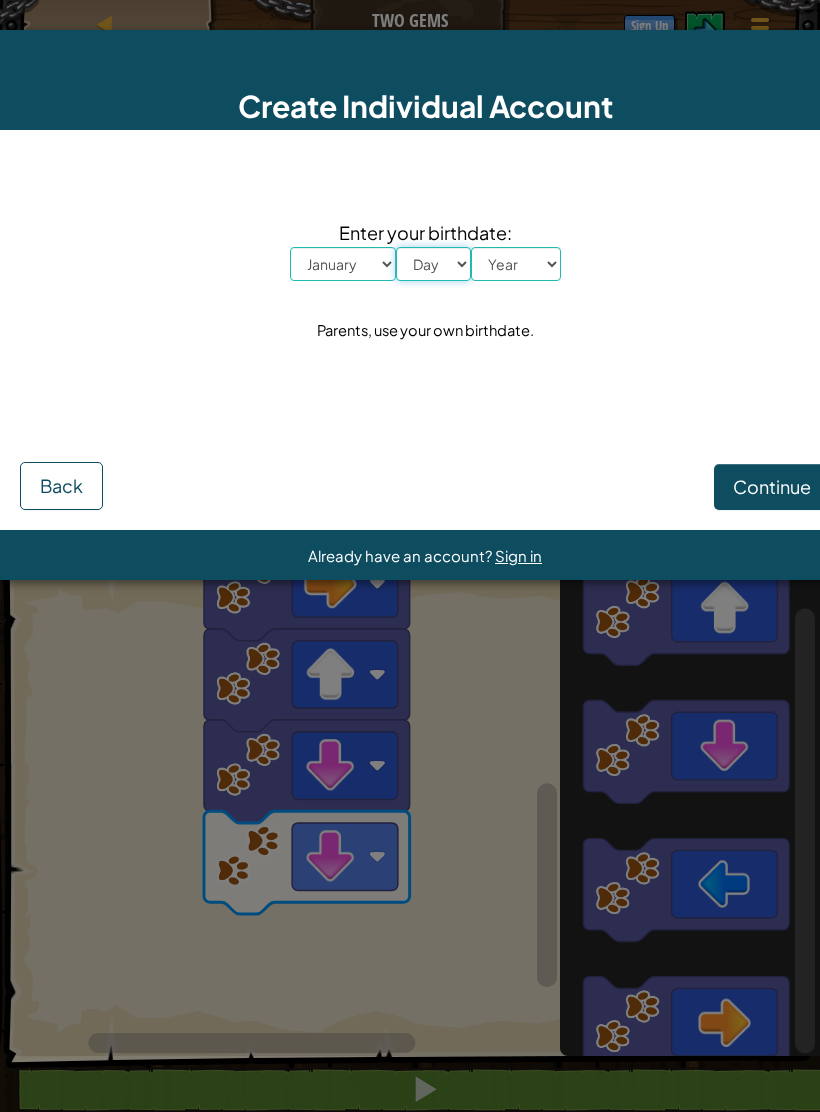 click on "Day 1 2 3 4 5 6 7 8 9 10 11 12 13 14 15 16 17 18 19 20 21 22 23 24 25 26 27 28 29 30 31" at bounding box center [433, 264] 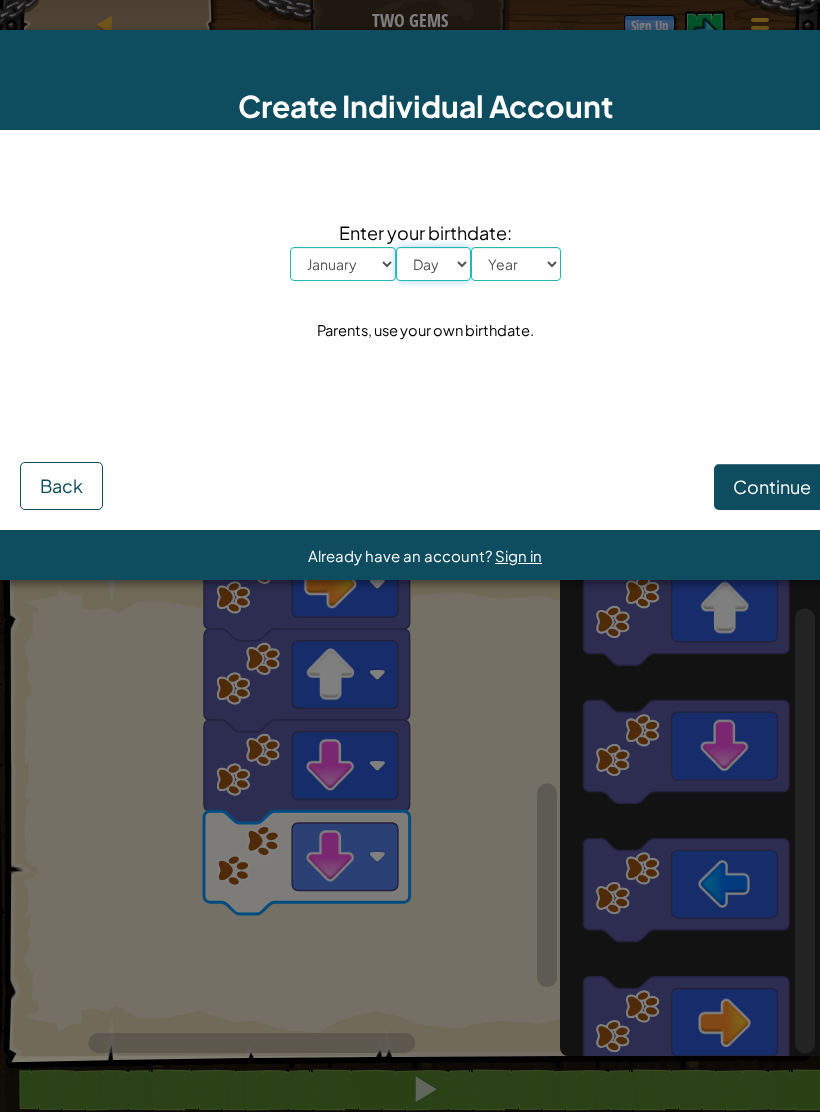select on "18" 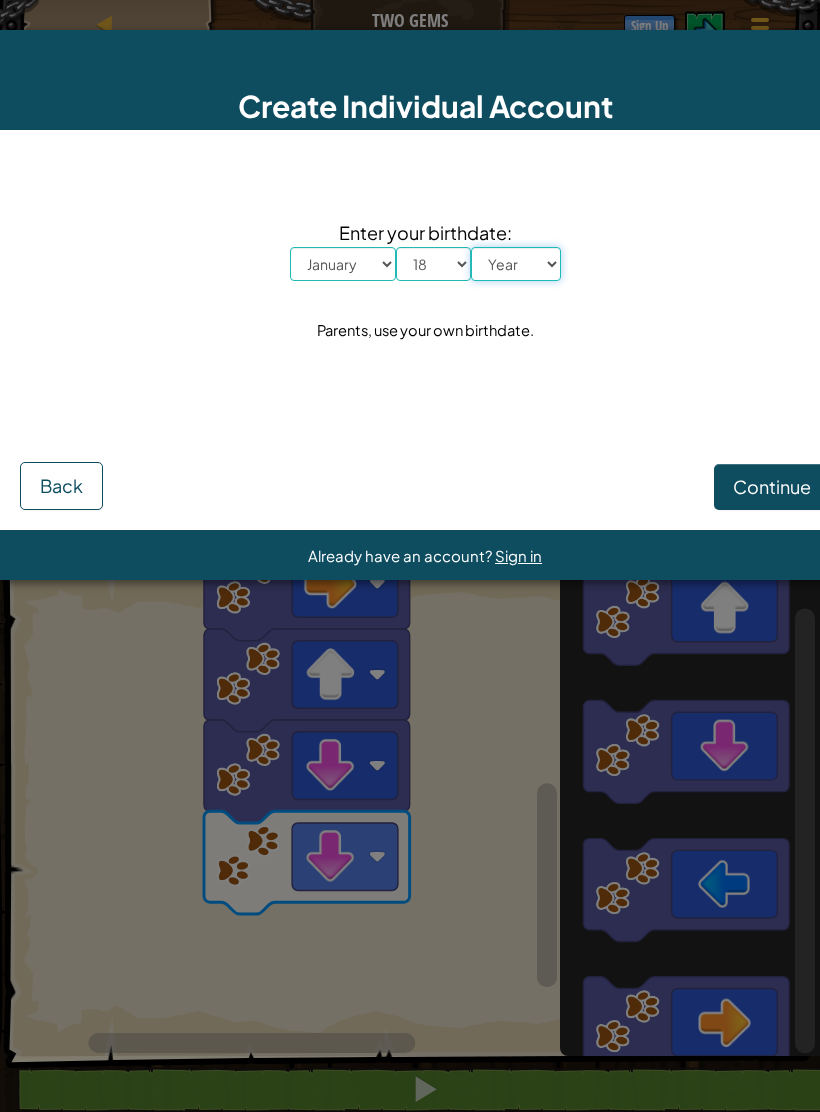 click on "Year 2025 2024 2023 2022 2021 2020 2019 2018 2017 2016 2015 2014 2013 2012 2011 2010 2009 2008 2007 2006 2005 2004 2003 2002 2001 2000 1999 1998 1997 1996 1995 1994 1993 1992 1991 1990 1989 1988 1987 1986 1985 1984 1983 1982 1981 1980 1979 1978 1977 1976 1975 1974 1973 1972 1971 1970 1969 1968 1967 1966 1965 1964 1963 1962 1961 1960 1959 1958 1957 1956 1955 1954 1953 1952 1951 1950 1949 1948 1947 1946 1945 1944 1943 1942 1941 1940 1939 1938 1937 1936 1935 1934 1933 1932 1931 1930 1929 1928 1927 1926" at bounding box center [516, 264] 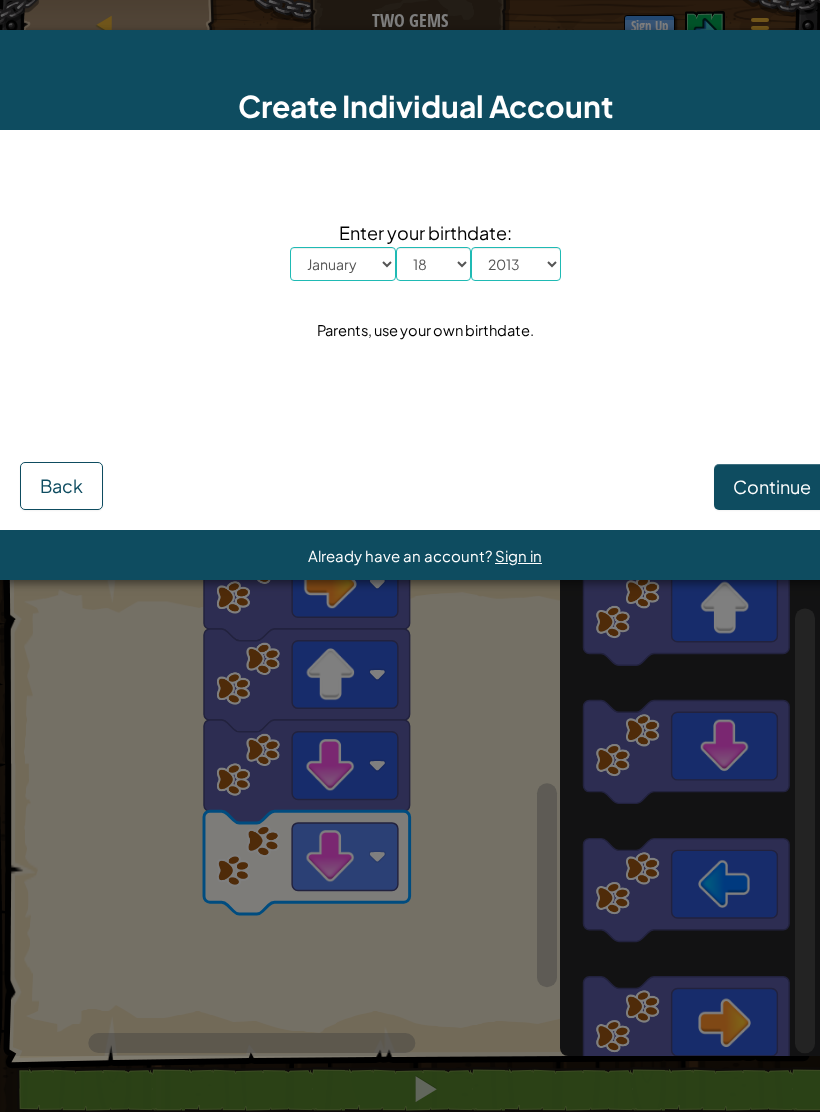 click on "Continue" at bounding box center (772, 487) 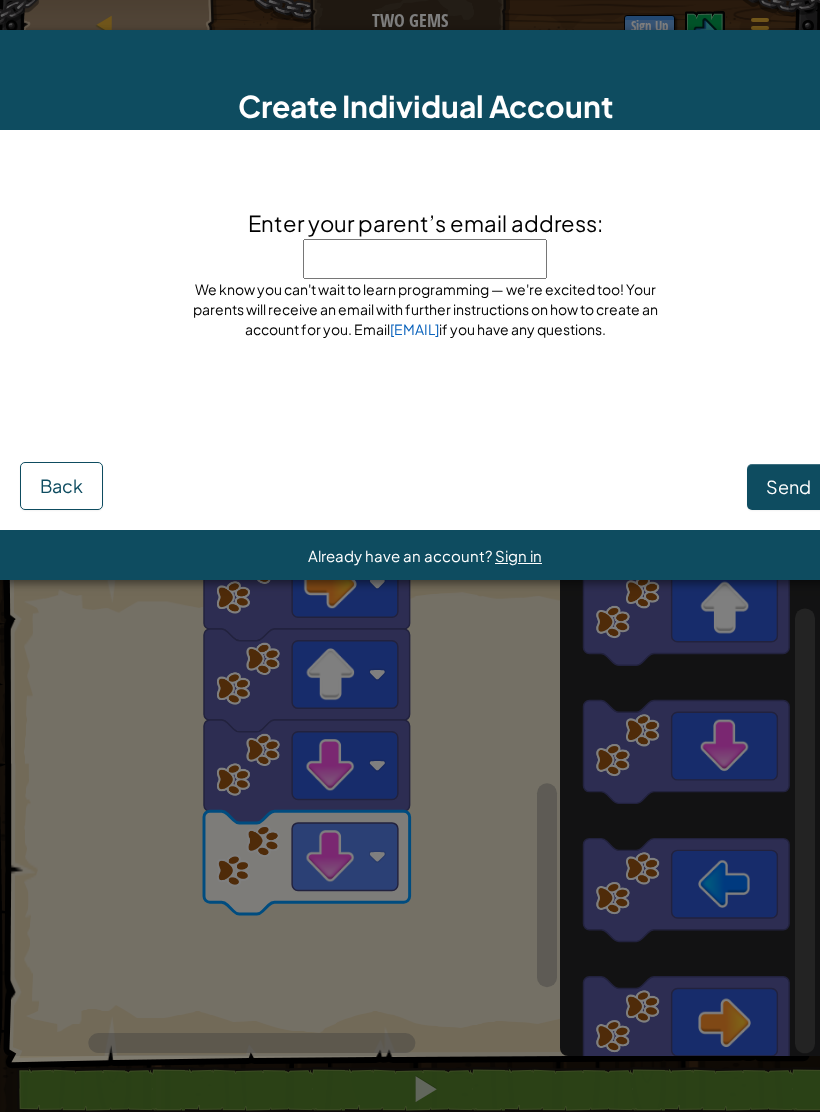 click on "Enter your parent’s email address:" at bounding box center [425, 259] 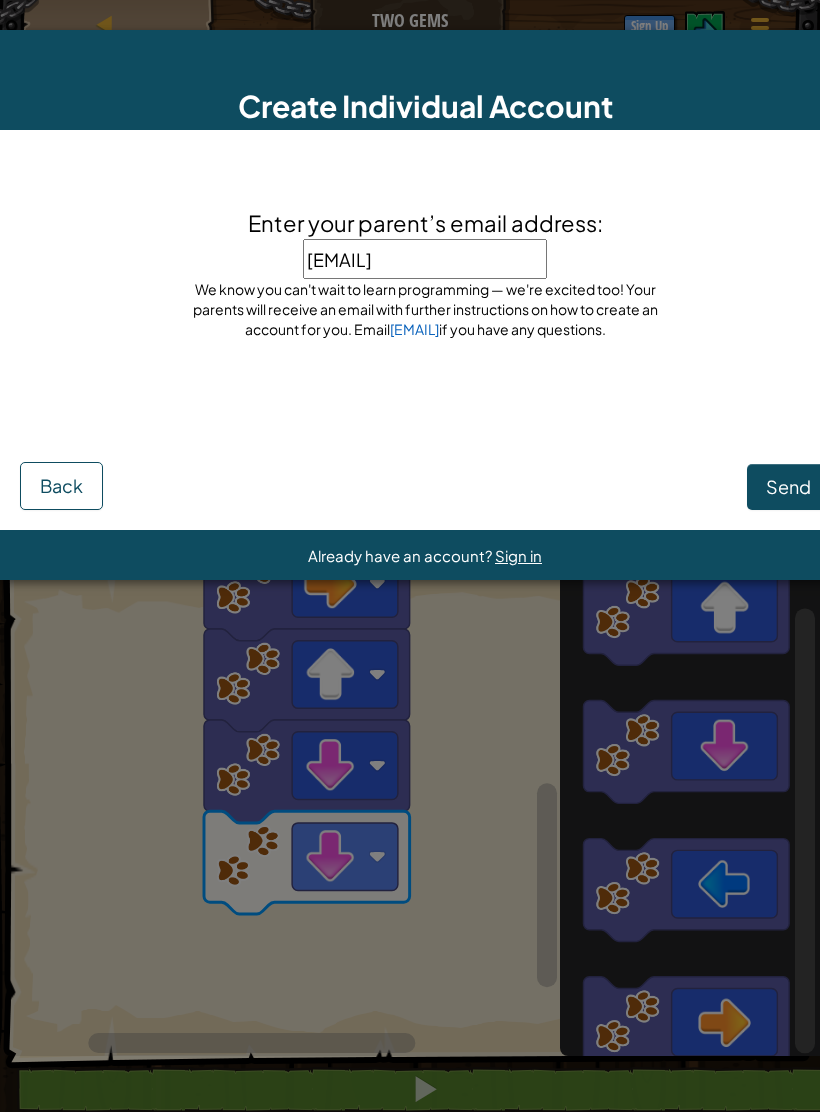 type on "[EMAIL]" 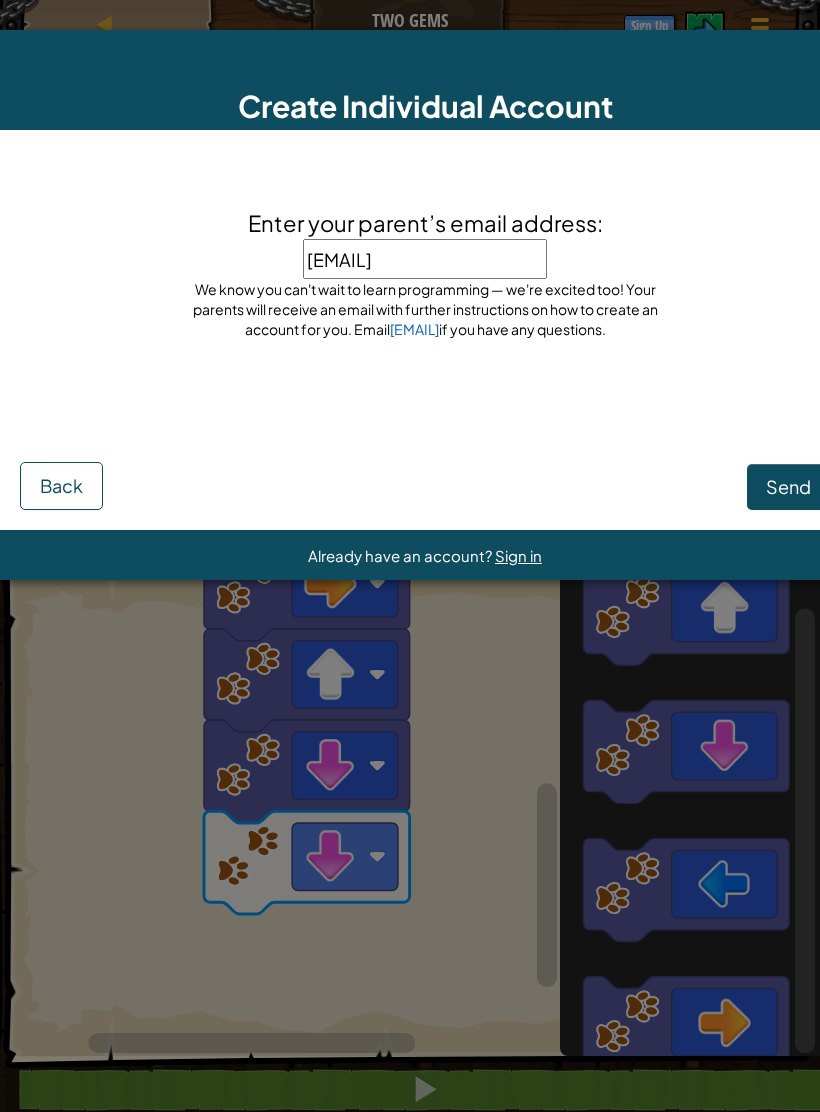 click on "Send" at bounding box center (788, 486) 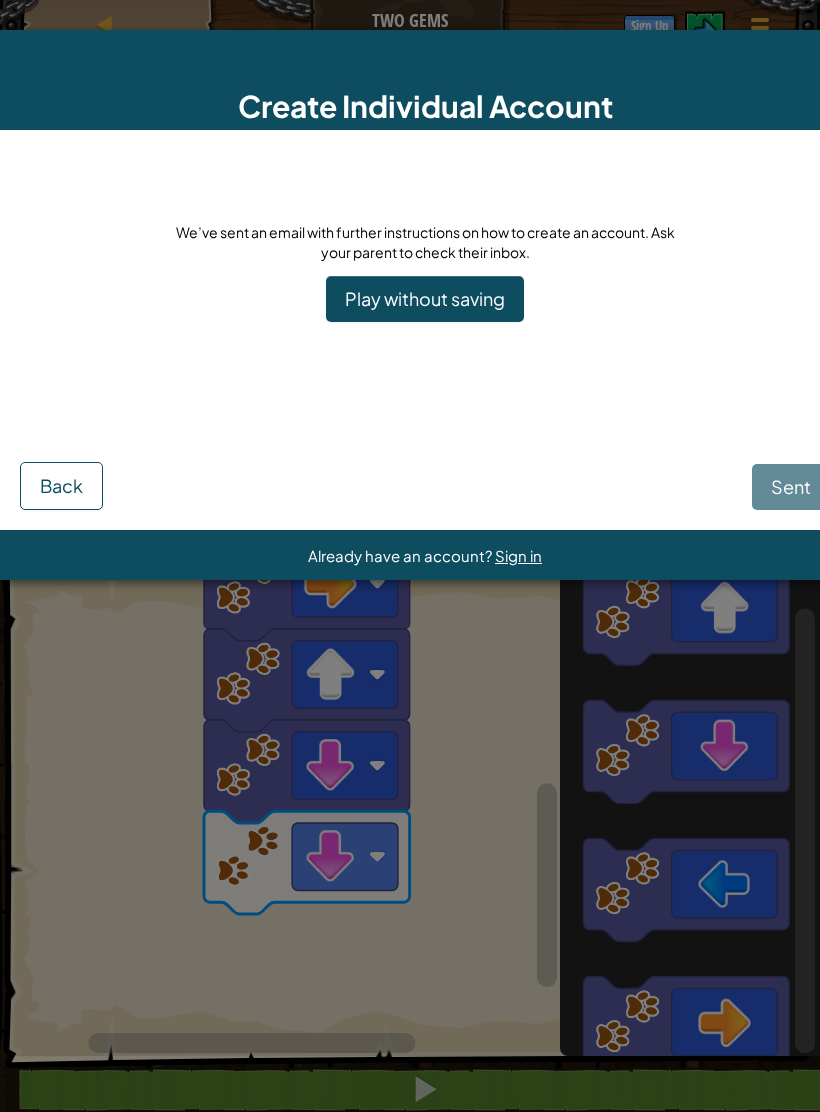 click on "Sent Back" at bounding box center [425, 460] 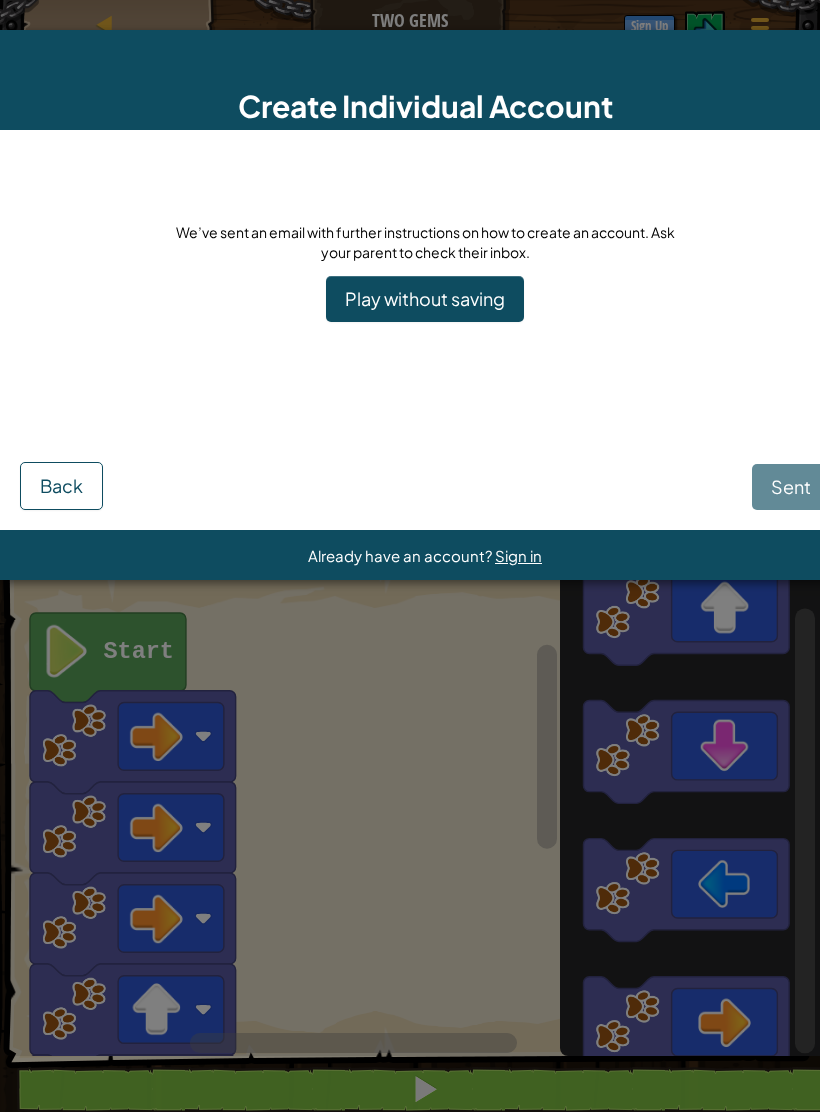 click on "Sent Back" at bounding box center (425, 460) 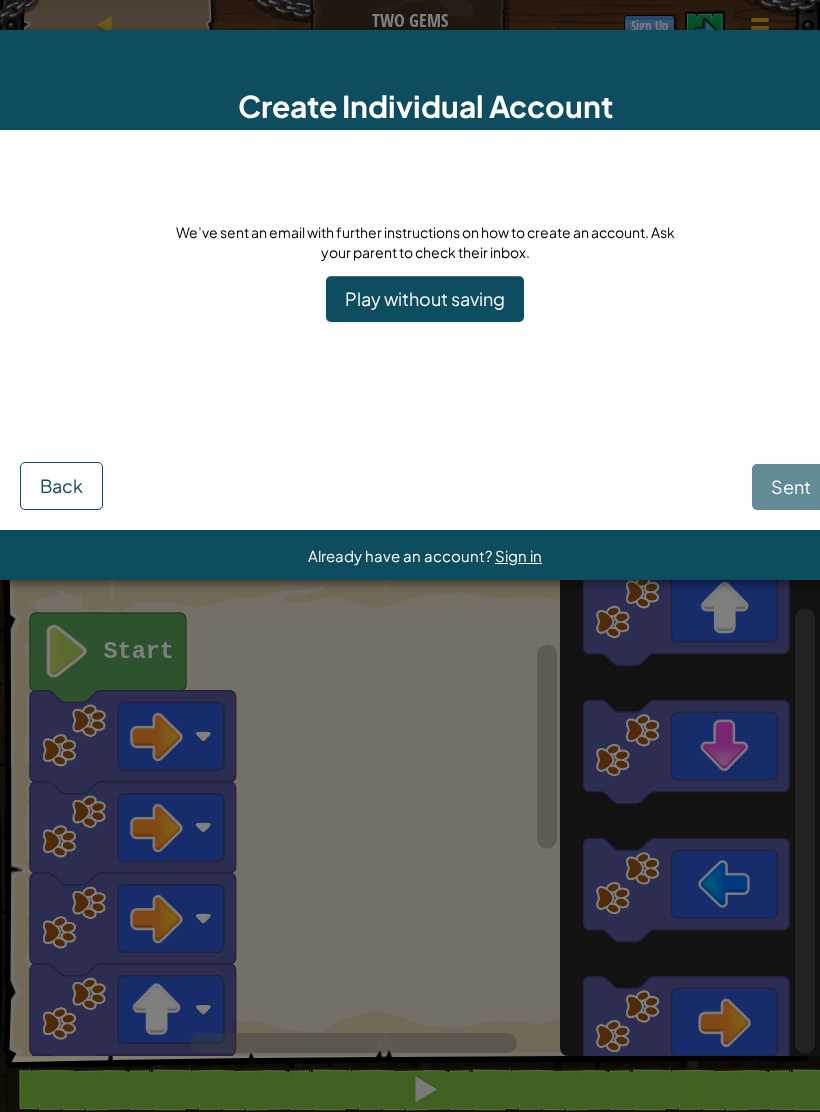 click on "Sent Back" at bounding box center (425, 460) 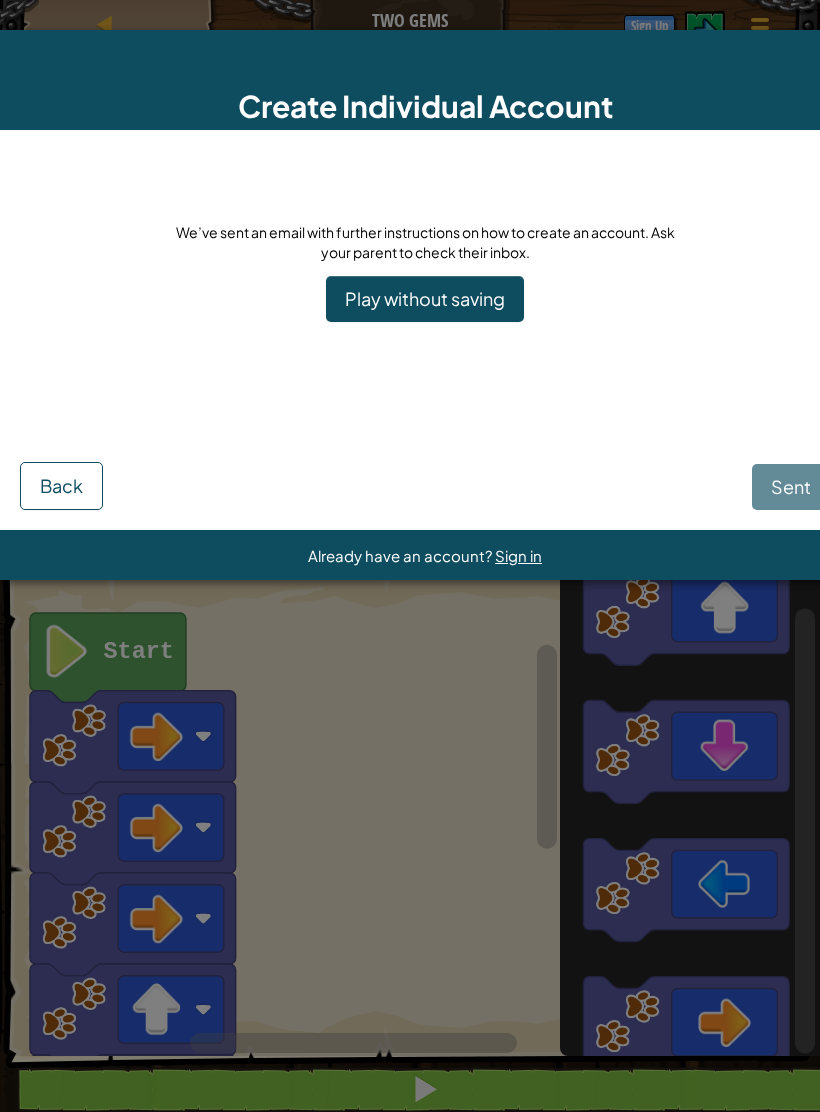 click on "Sent Back" at bounding box center (425, 460) 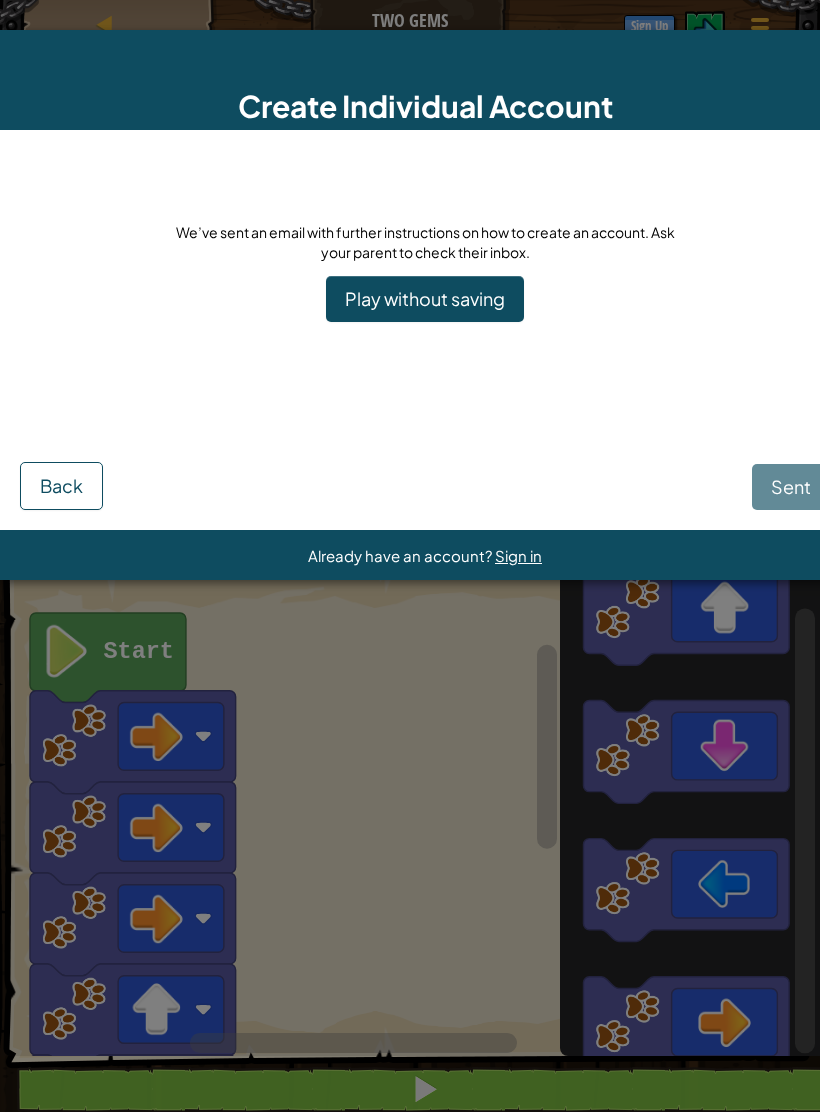click on "Sent Back" at bounding box center (425, 460) 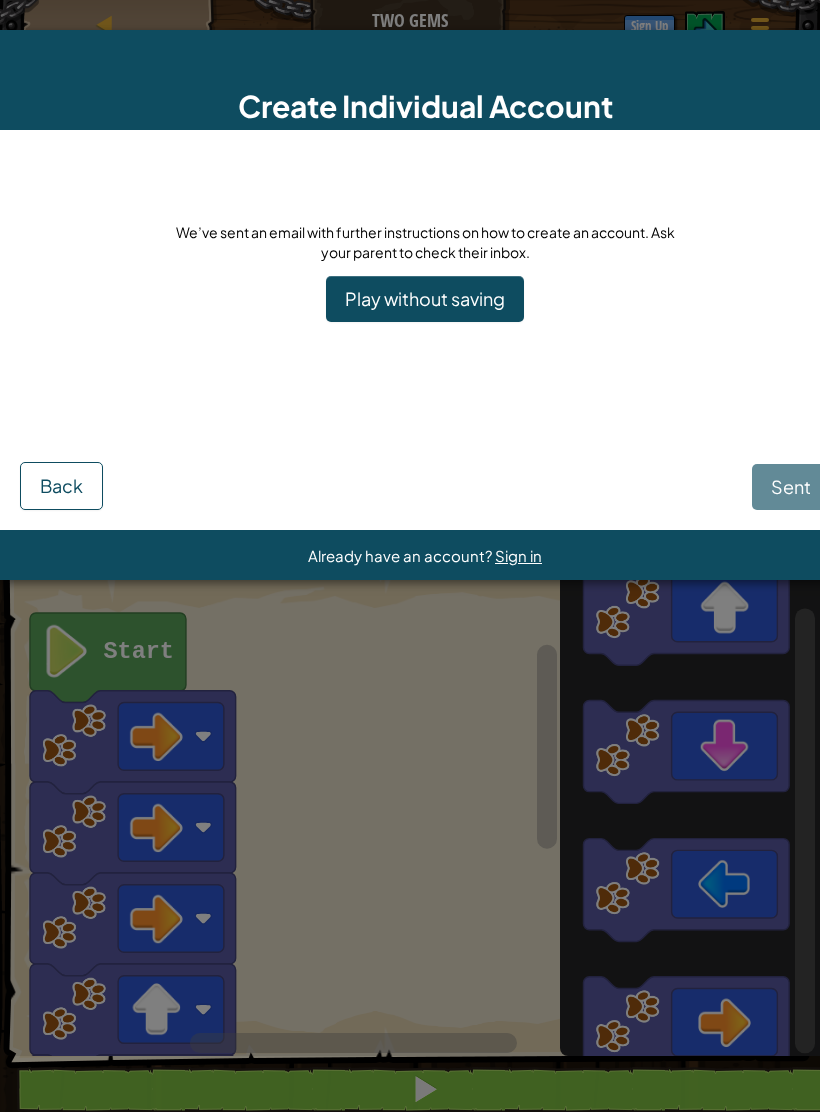 click on "Sign in" at bounding box center [518, 555] 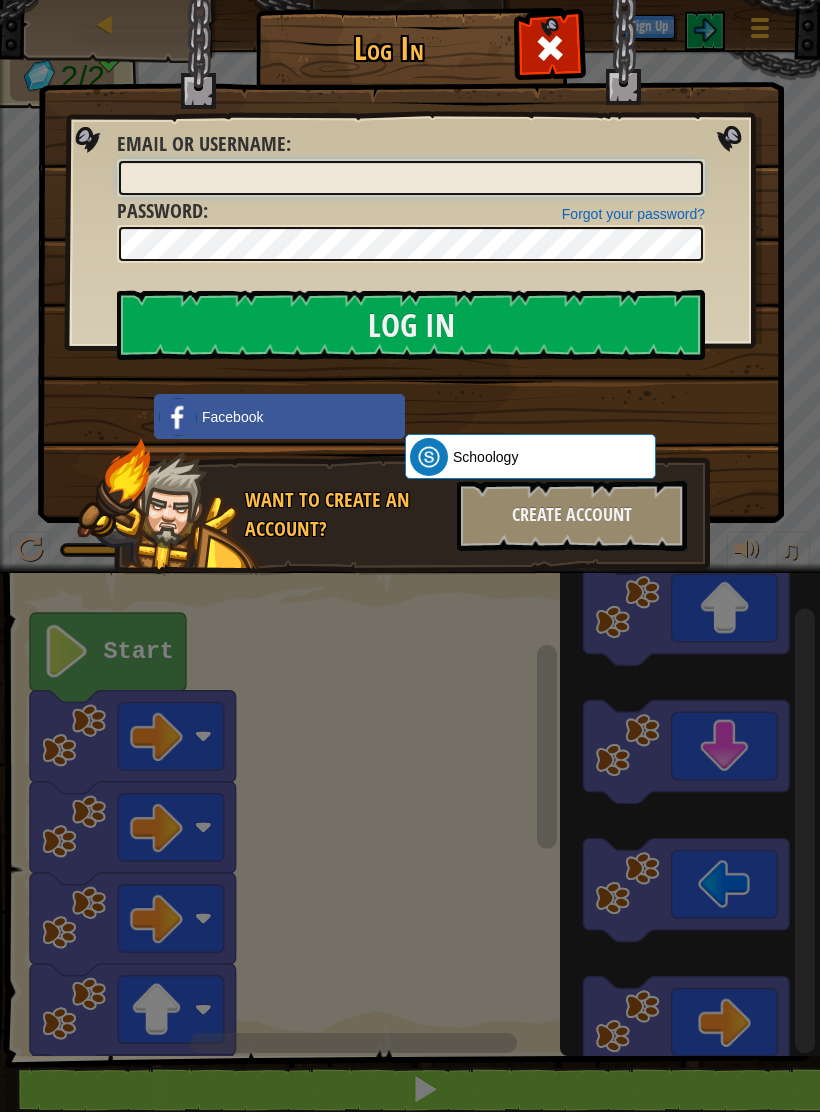 click on "Email or Username :" at bounding box center [411, 178] 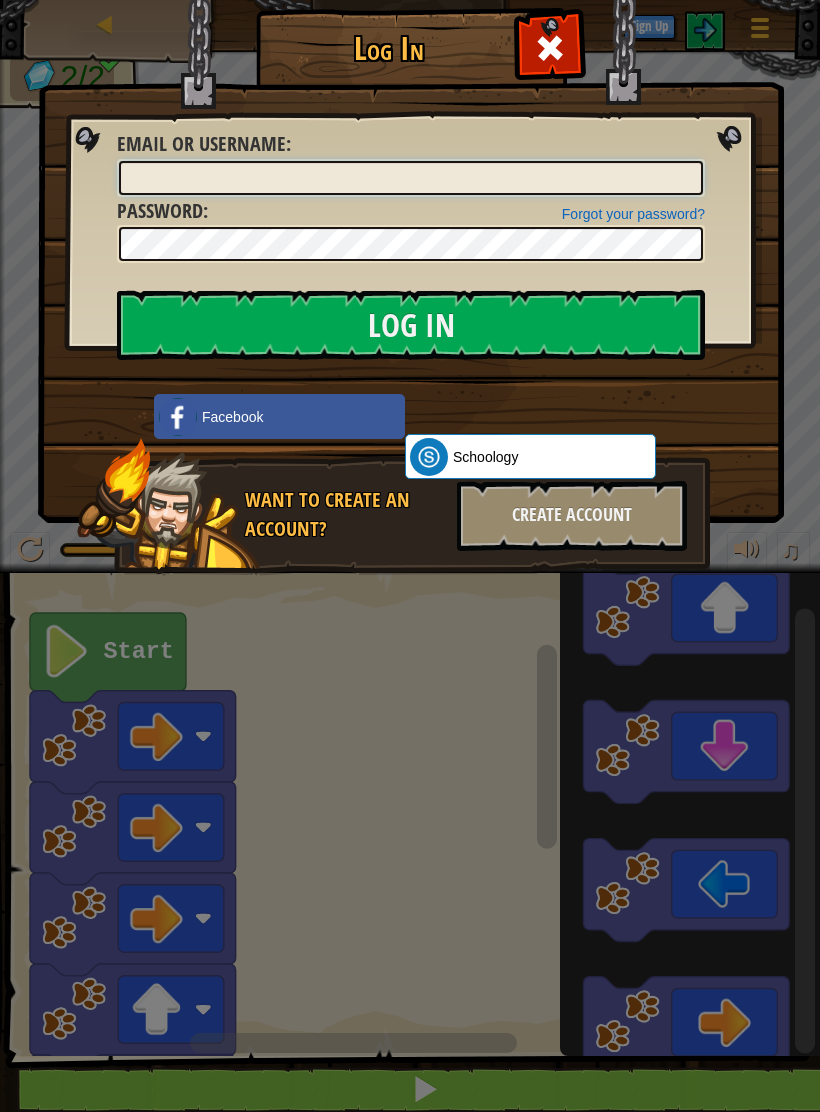 click on "Email or Username :" at bounding box center [411, 178] 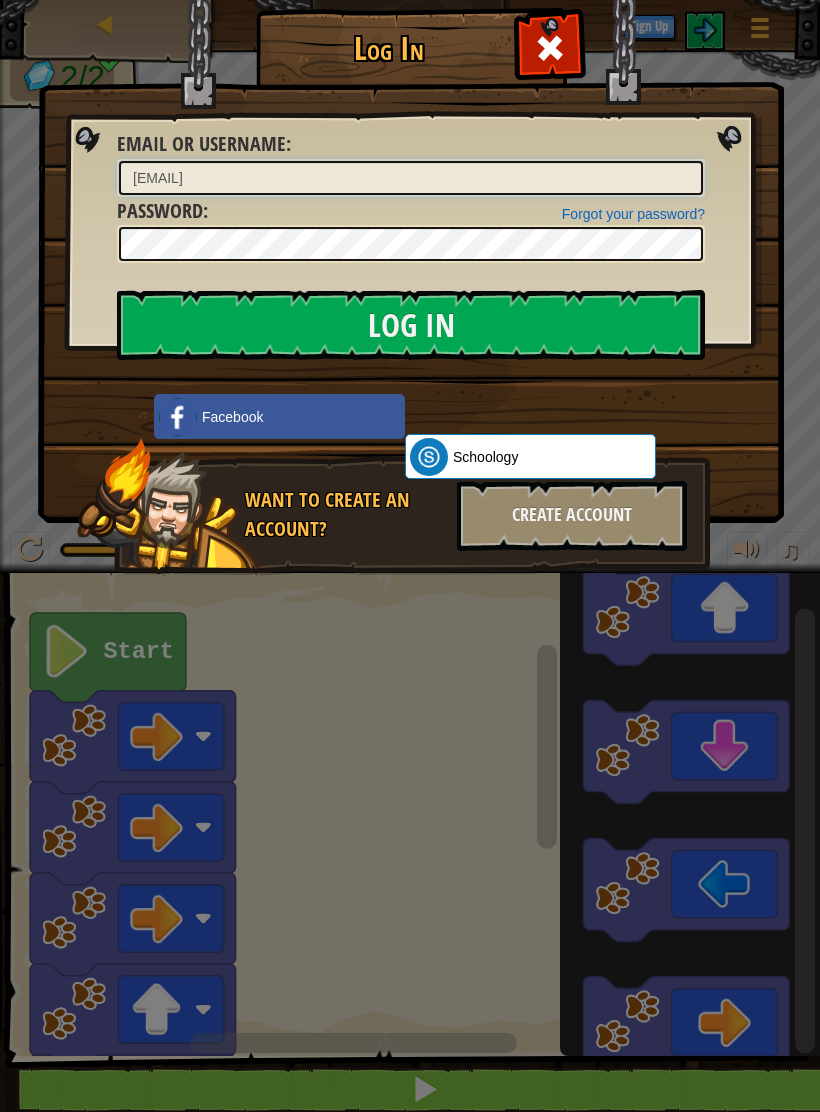 type on "[EMAIL]" 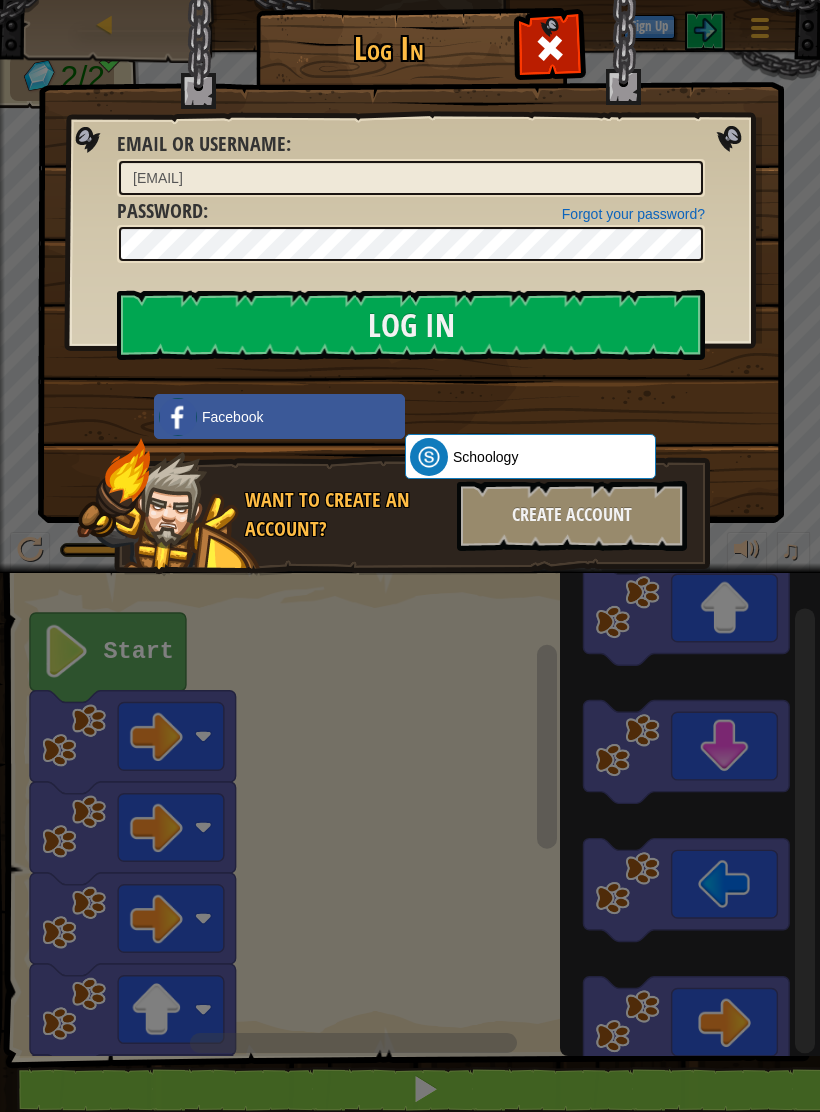click on "Log In" at bounding box center [411, 325] 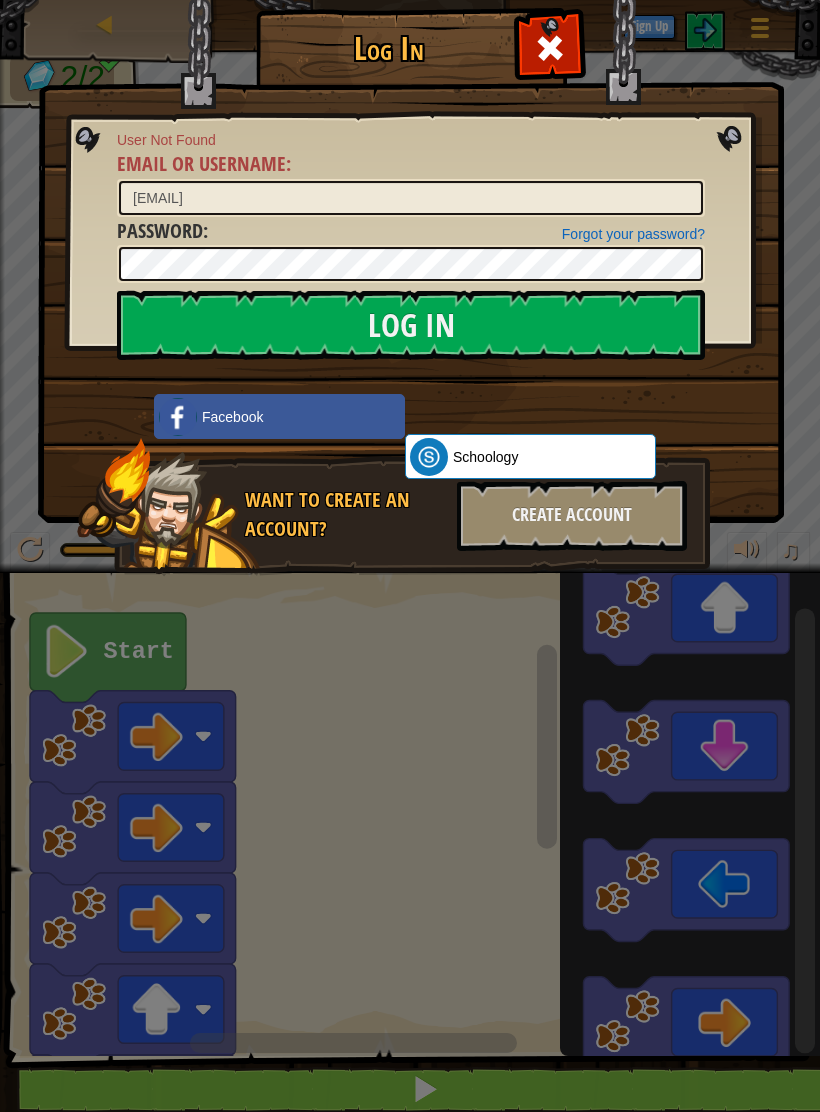 click on "Create Account" at bounding box center (572, 516) 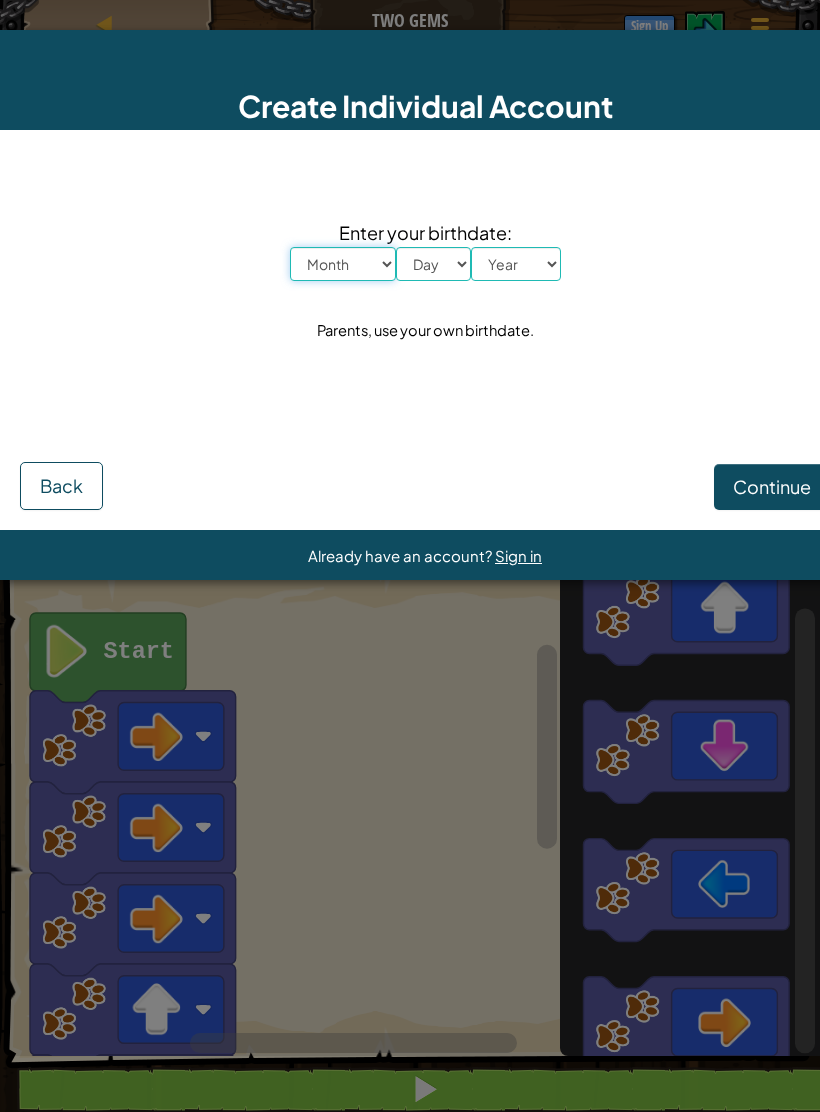 click on "Month January February March April May June July August September October November December" at bounding box center (343, 264) 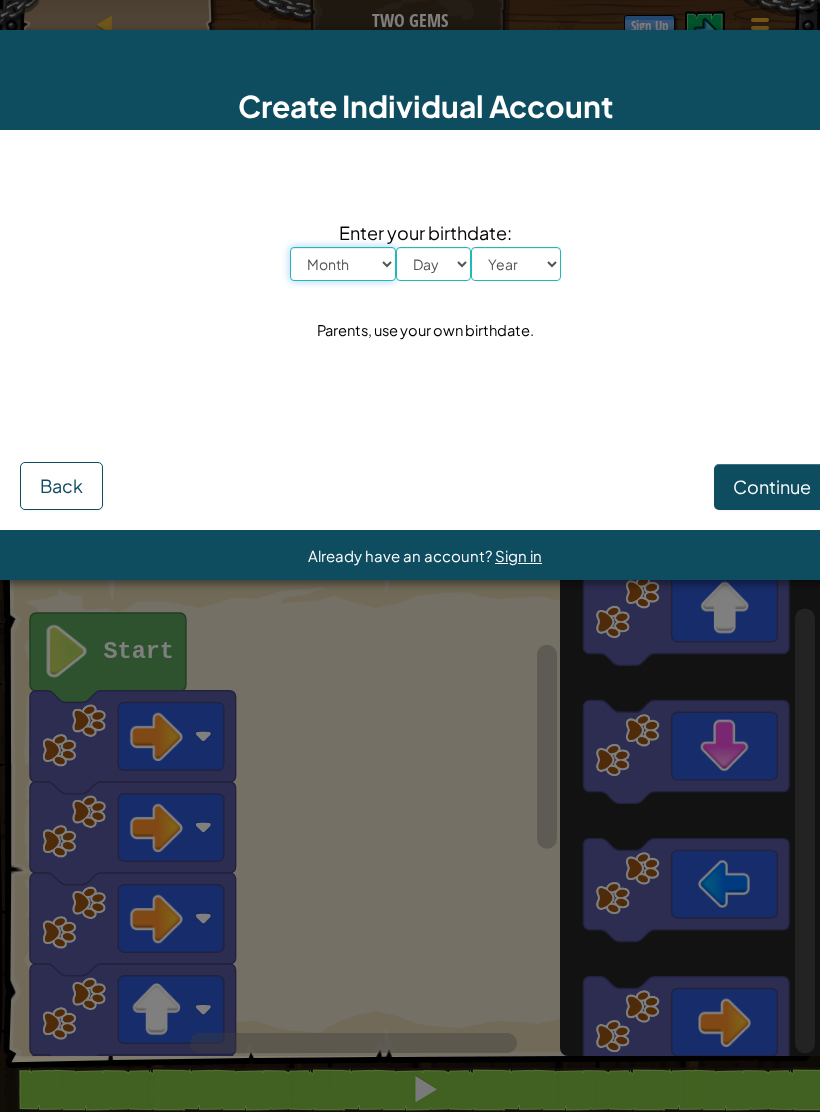 select on "1" 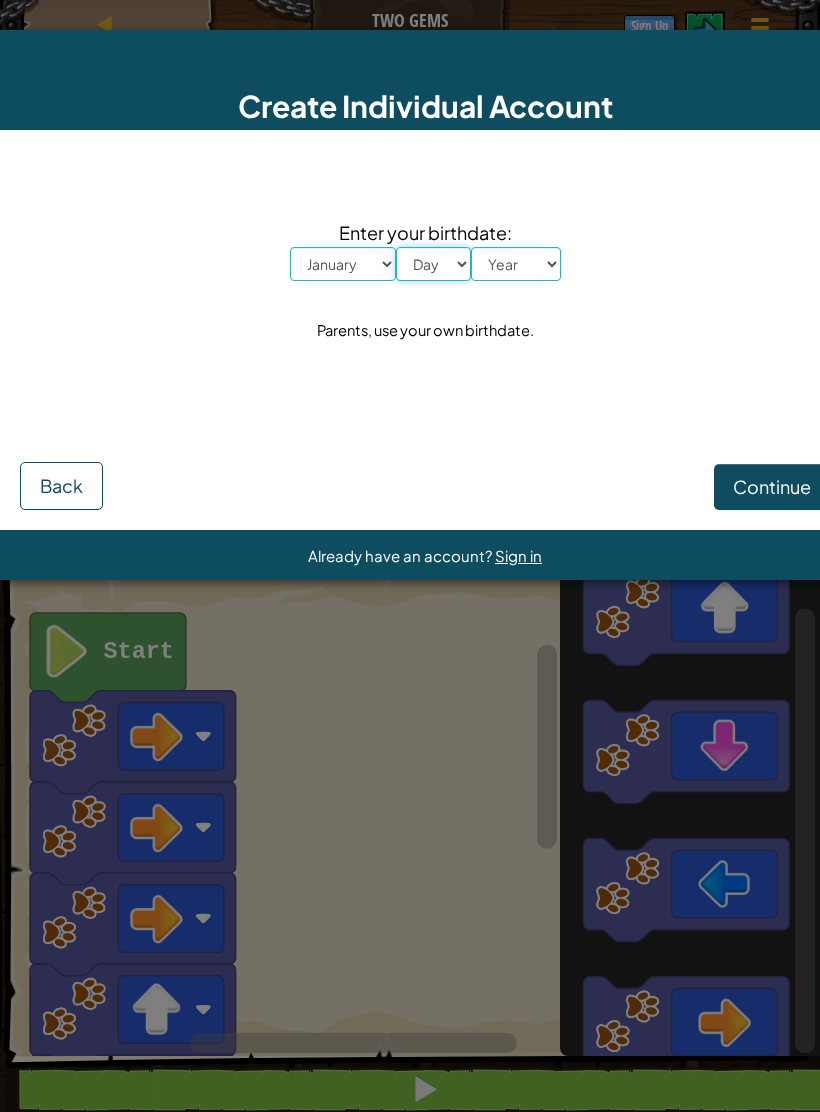 click on "Day 1 2 3 4 5 6 7 8 9 10 11 12 13 14 15 16 17 18 19 20 21 22 23 24 25 26 27 28 29 30 31" at bounding box center [433, 264] 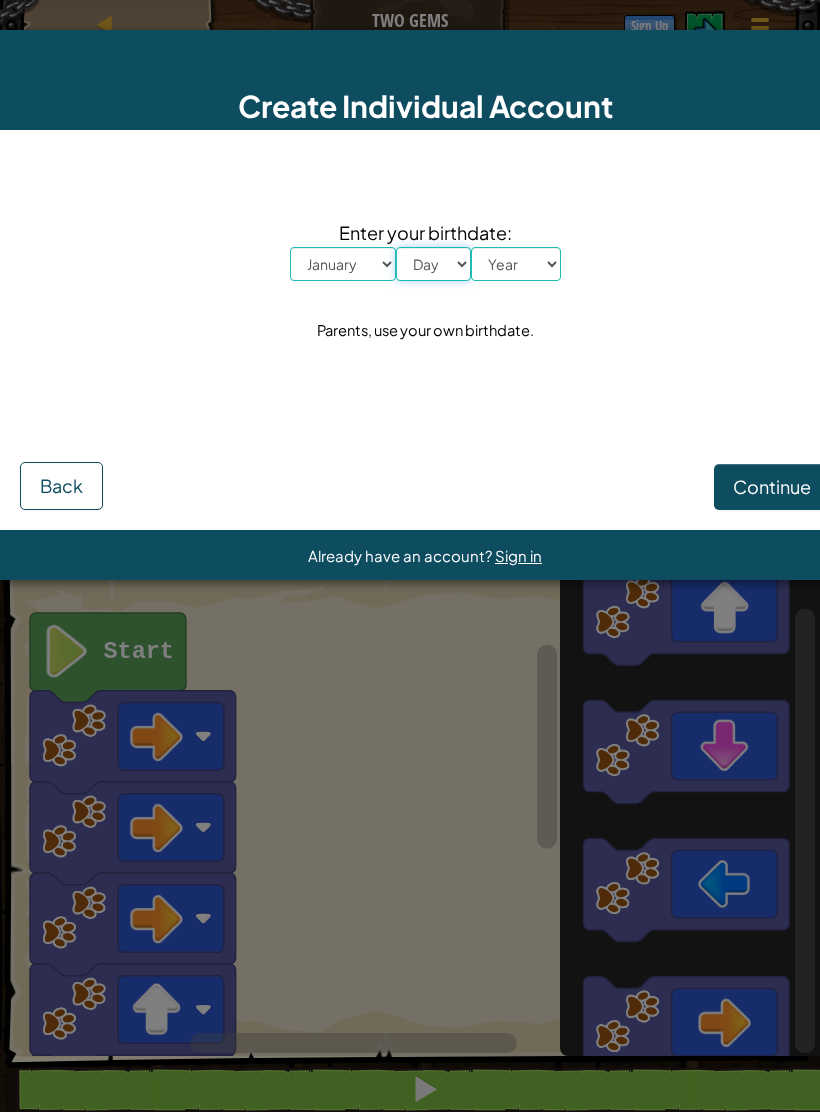 select on "18" 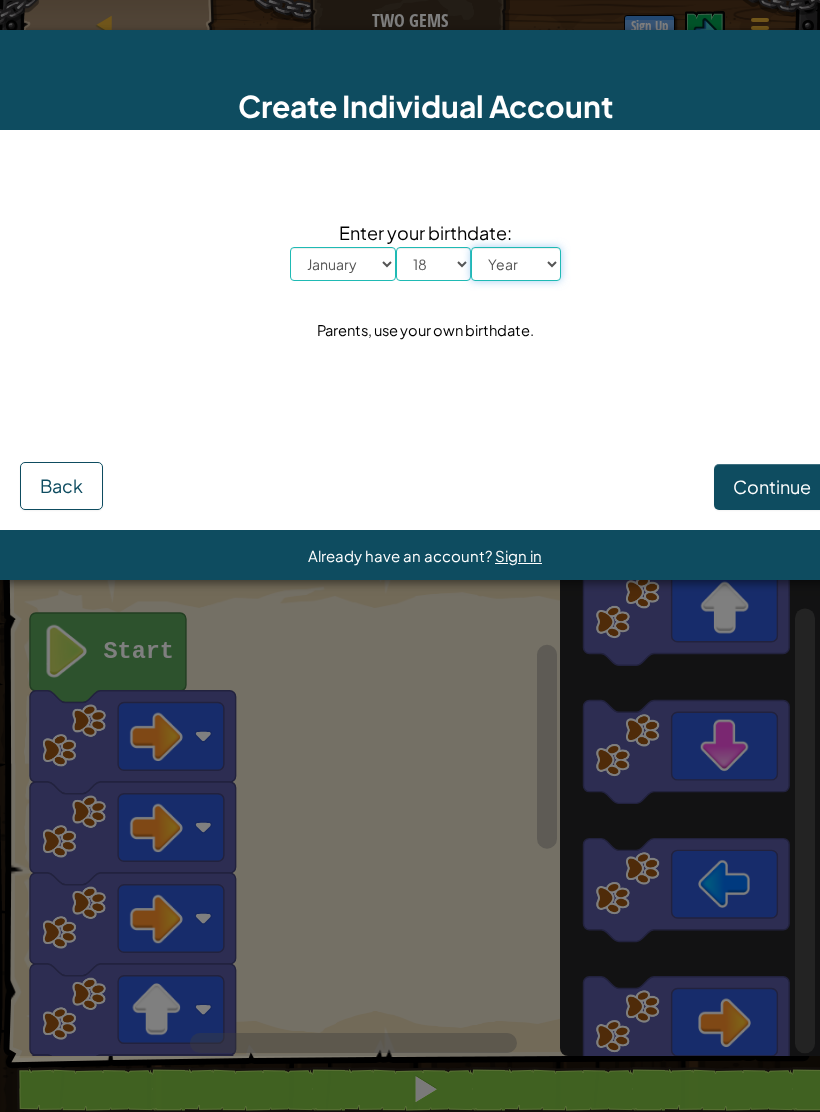 click on "Year 2025 2024 2023 2022 2021 2020 2019 2018 2017 2016 2015 2014 2013 2012 2011 2010 2009 2008 2007 2006 2005 2004 2003 2002 2001 2000 1999 1998 1997 1996 1995 1994 1993 1992 1991 1990 1989 1988 1987 1986 1985 1984 1983 1982 1981 1980 1979 1978 1977 1976 1975 1974 1973 1972 1971 1970 1969 1968 1967 1966 1965 1964 1963 1962 1961 1960 1959 1958 1957 1956 1955 1954 1953 1952 1951 1950 1949 1948 1947 1946 1945 1944 1943 1942 1941 1940 1939 1938 1937 1936 1935 1934 1933 1932 1931 1930 1929 1928 1927 1926" at bounding box center [516, 264] 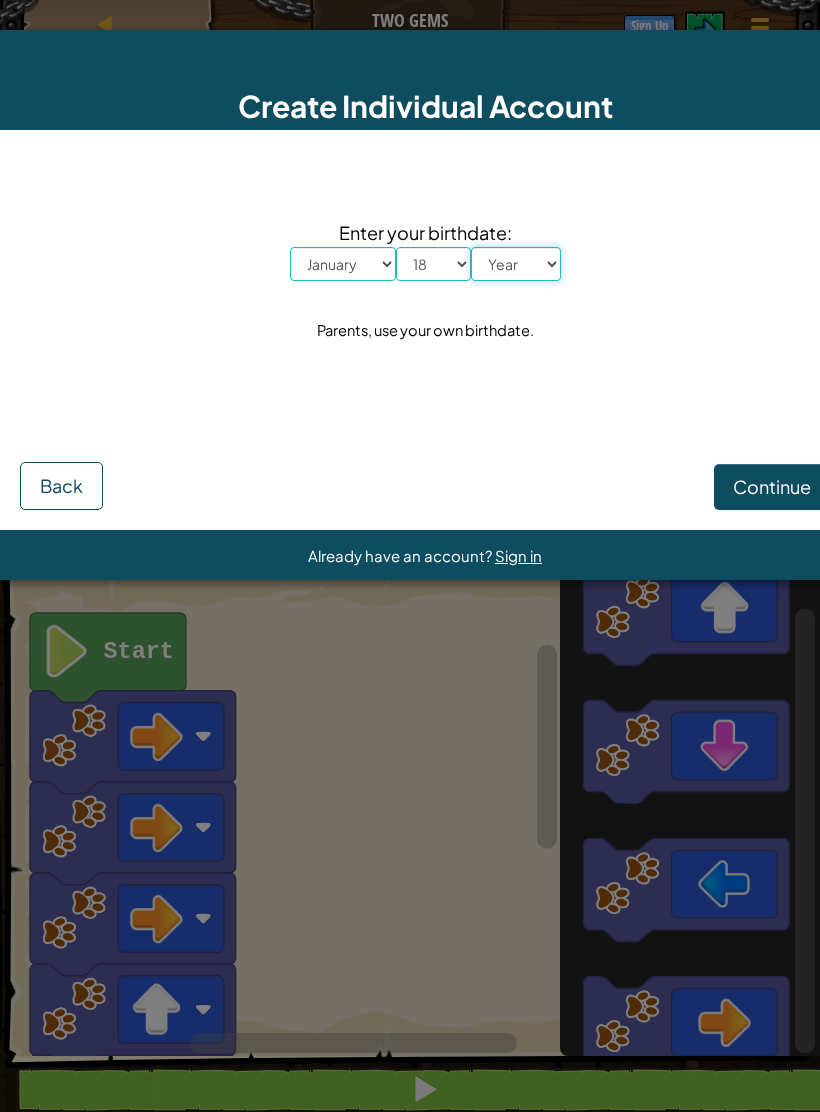 select on "2013" 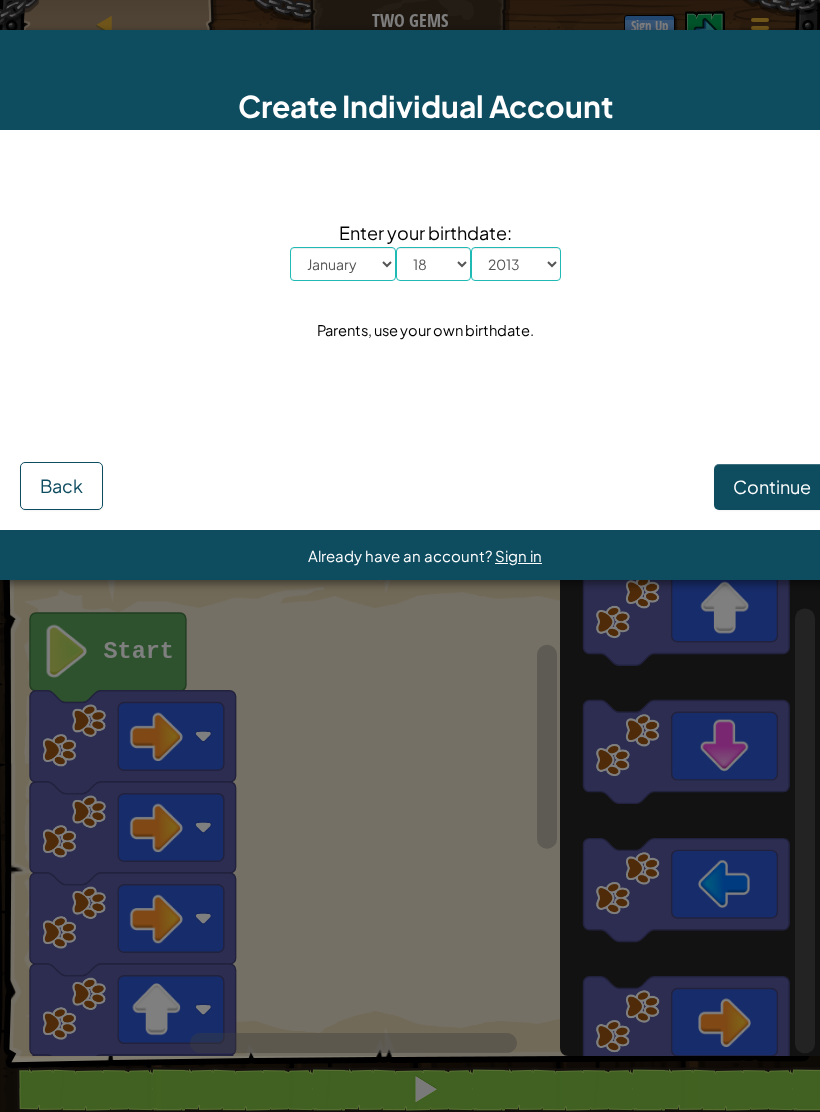 click on "Continue" at bounding box center (772, 486) 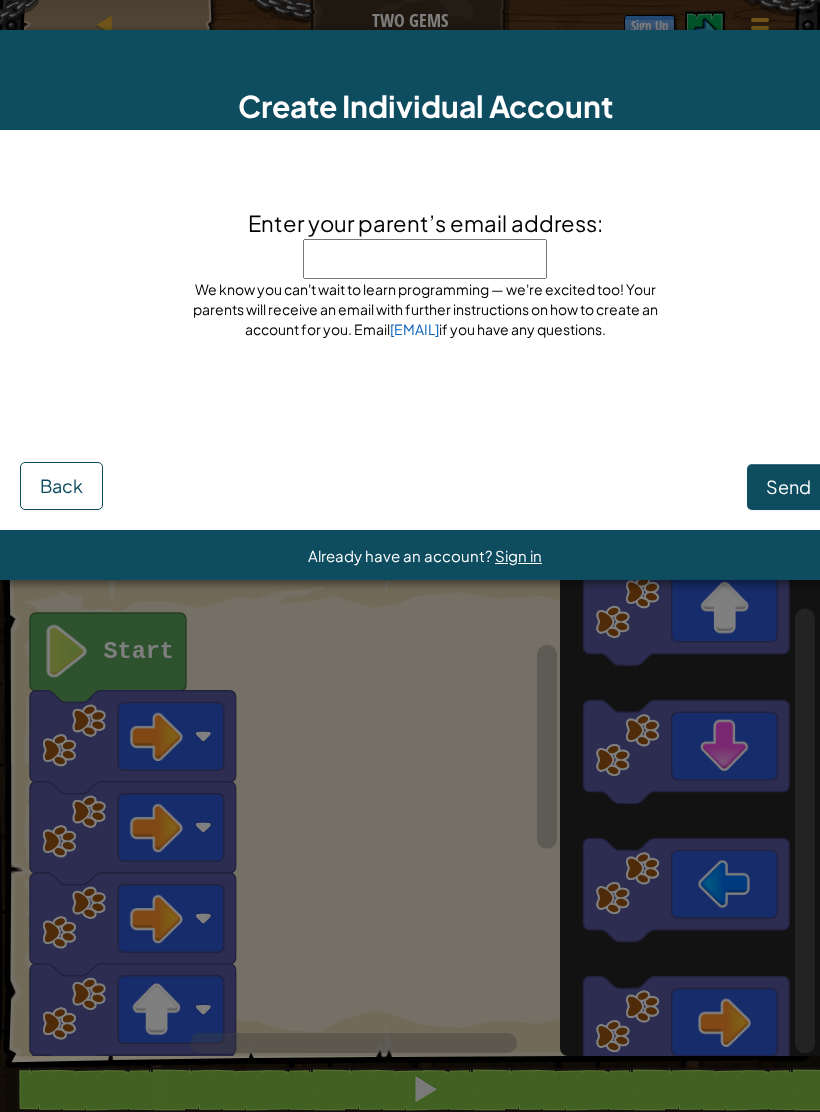 click on "Enter your parent’s email address:" at bounding box center [425, 259] 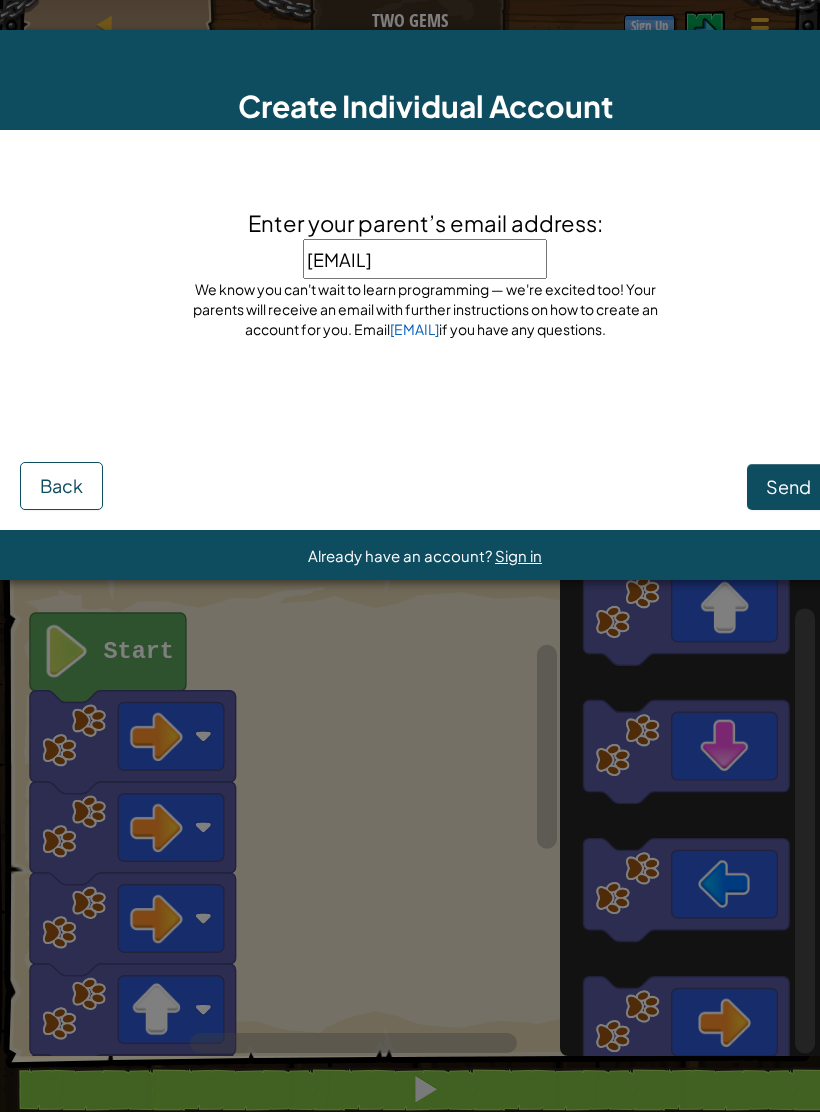 type on "[EMAIL]" 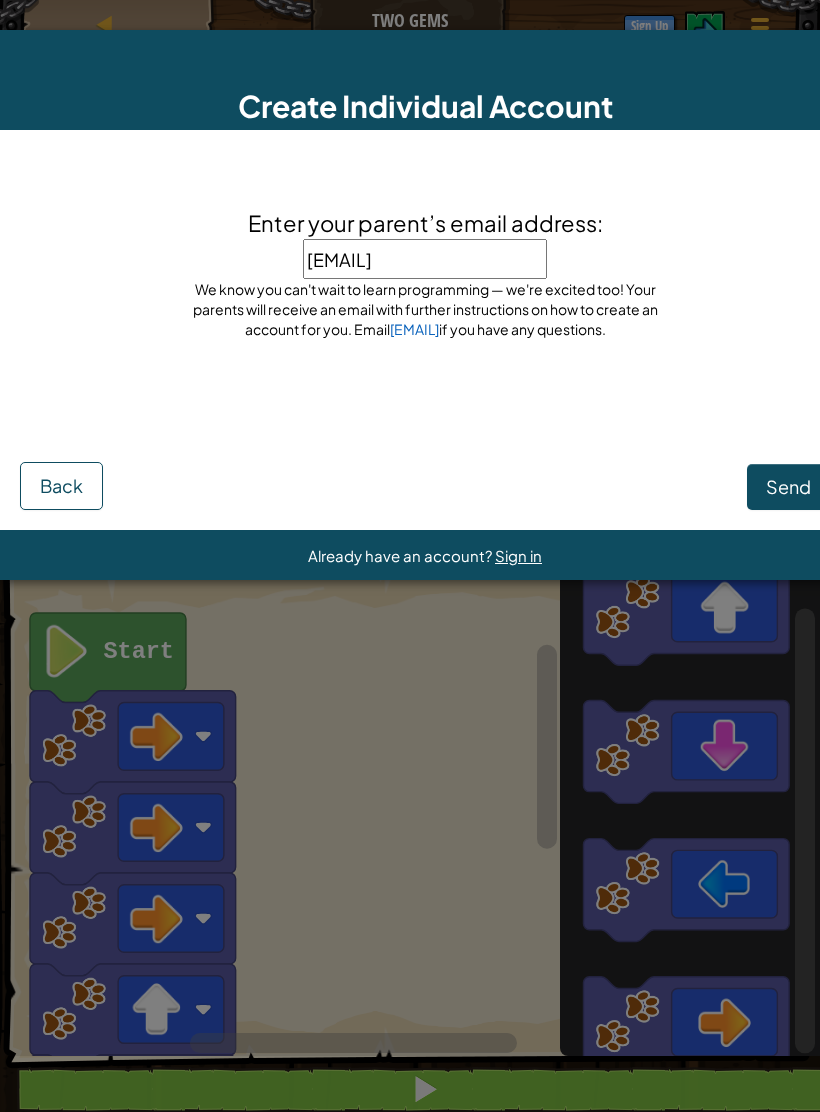 click on "Send" at bounding box center (788, 487) 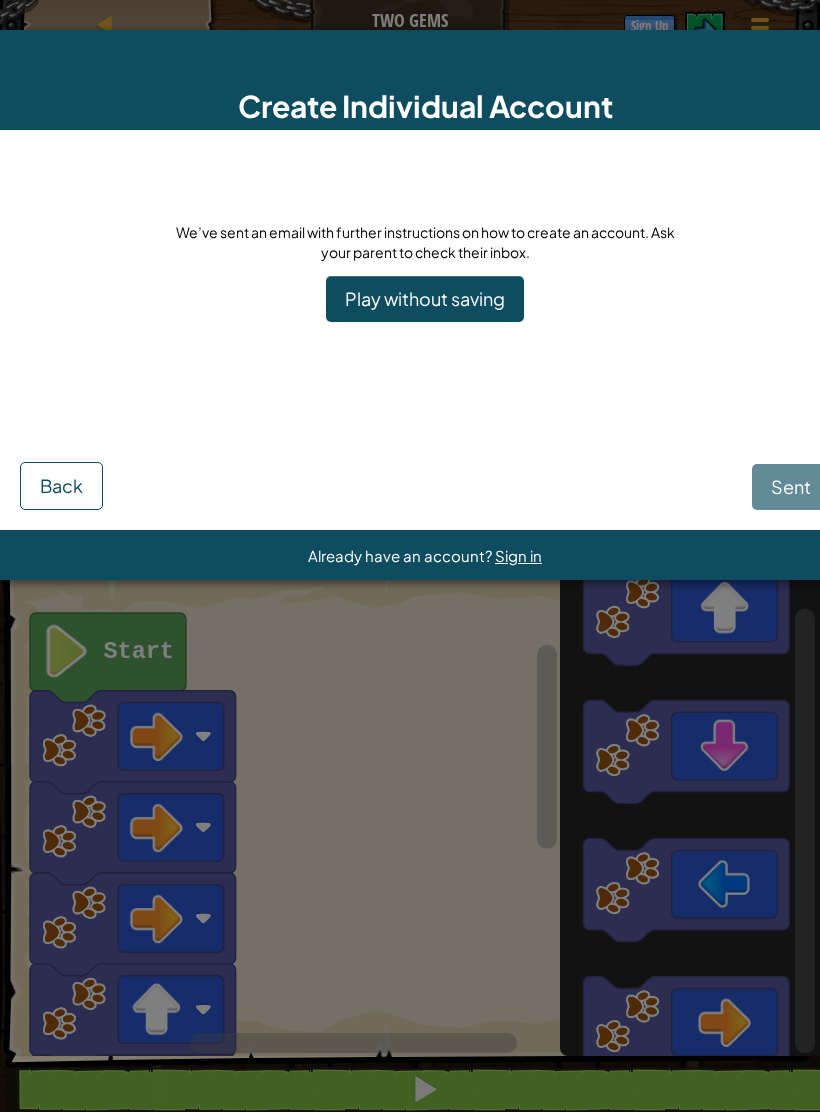 click on "Play without saving" at bounding box center [425, 299] 